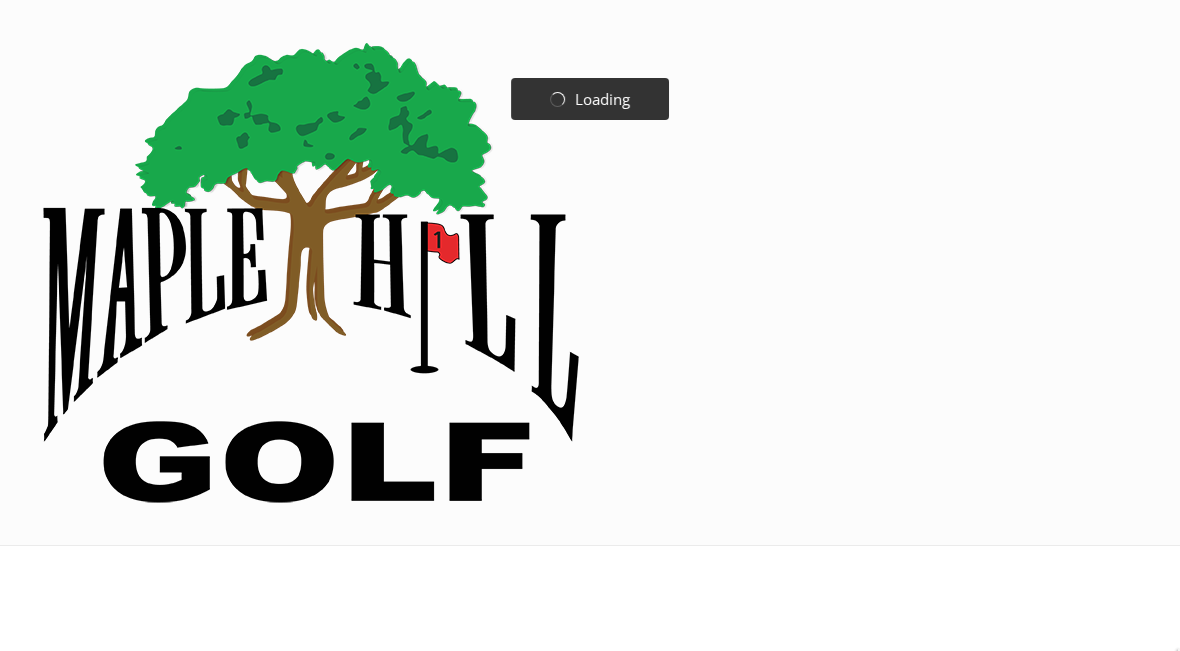 scroll, scrollTop: 0, scrollLeft: 0, axis: both 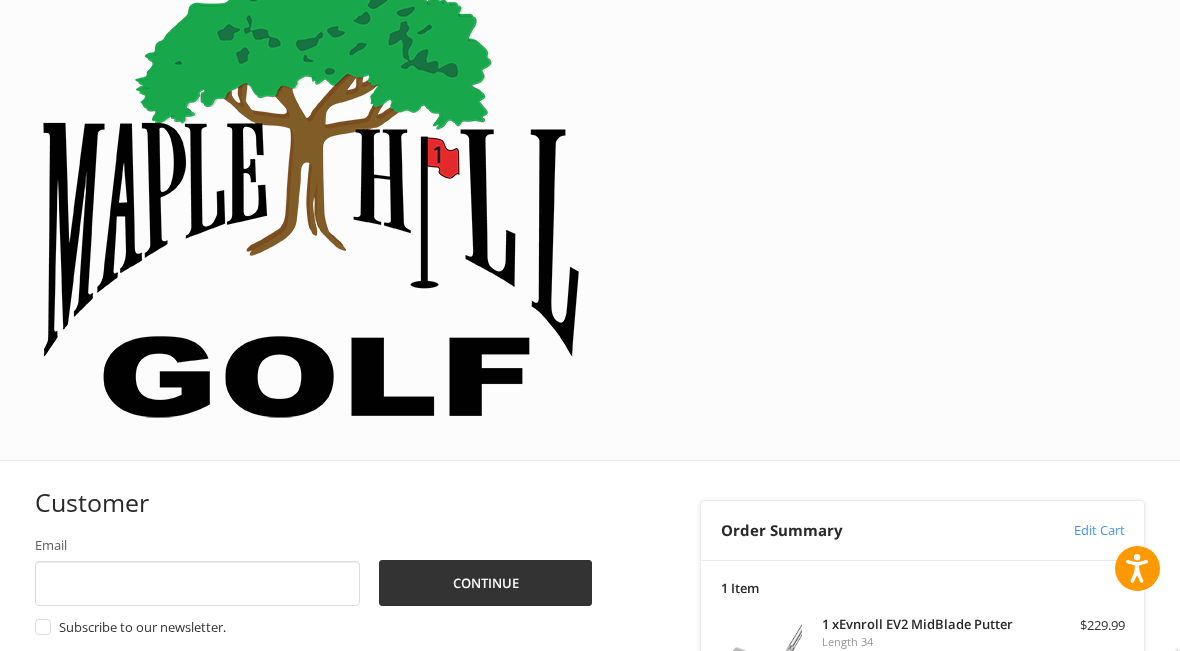 click at bounding box center [381, 965] 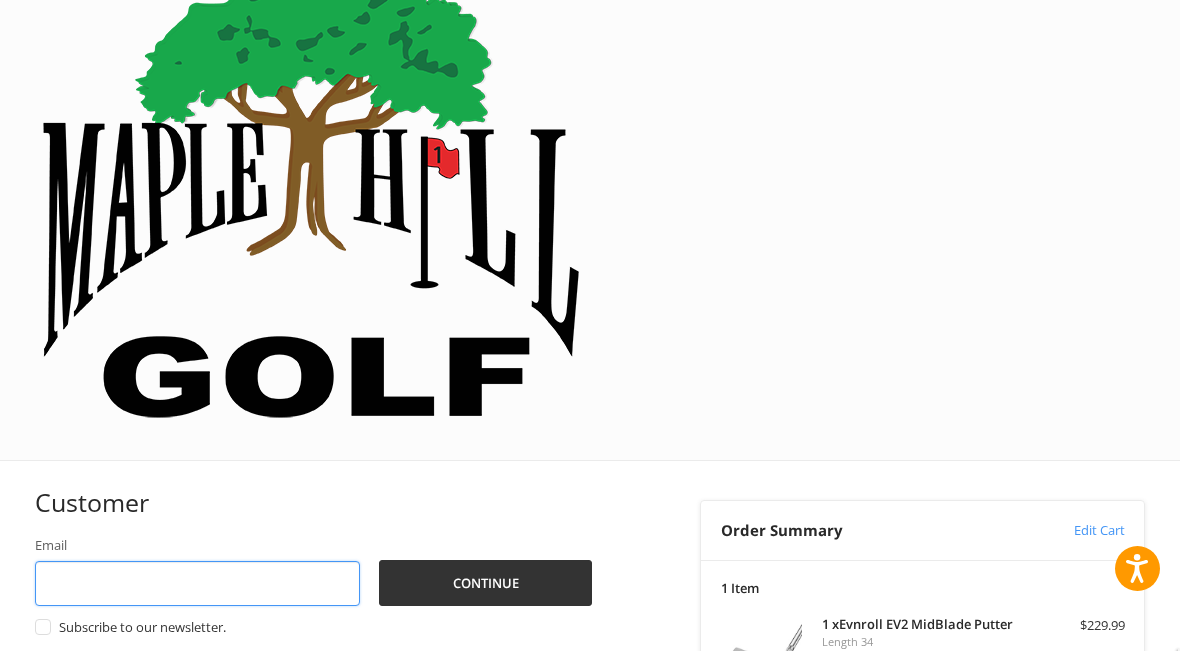 click on "Email" at bounding box center (197, 583) 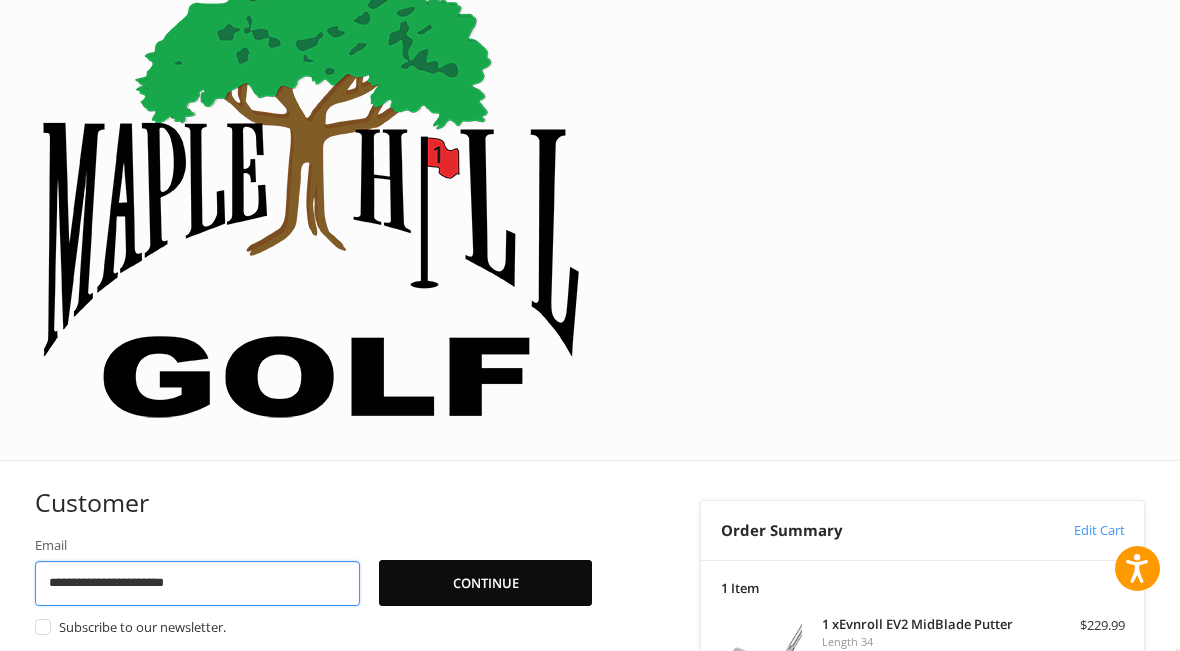 type on "**********" 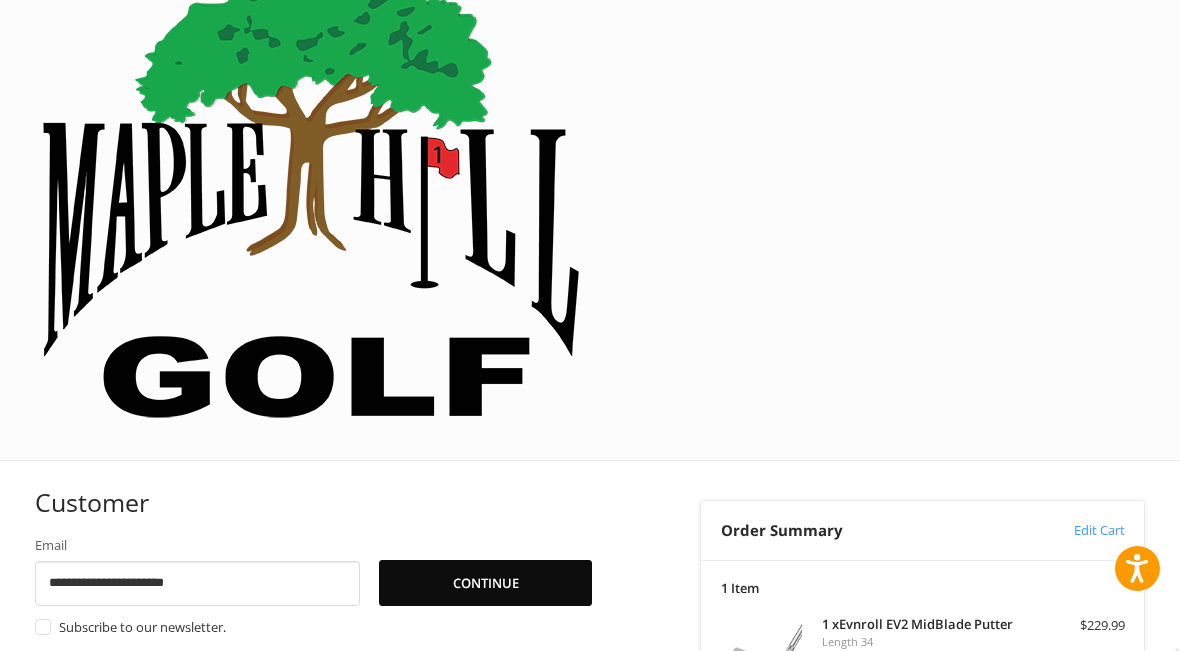 click on "Continue" at bounding box center (485, 583) 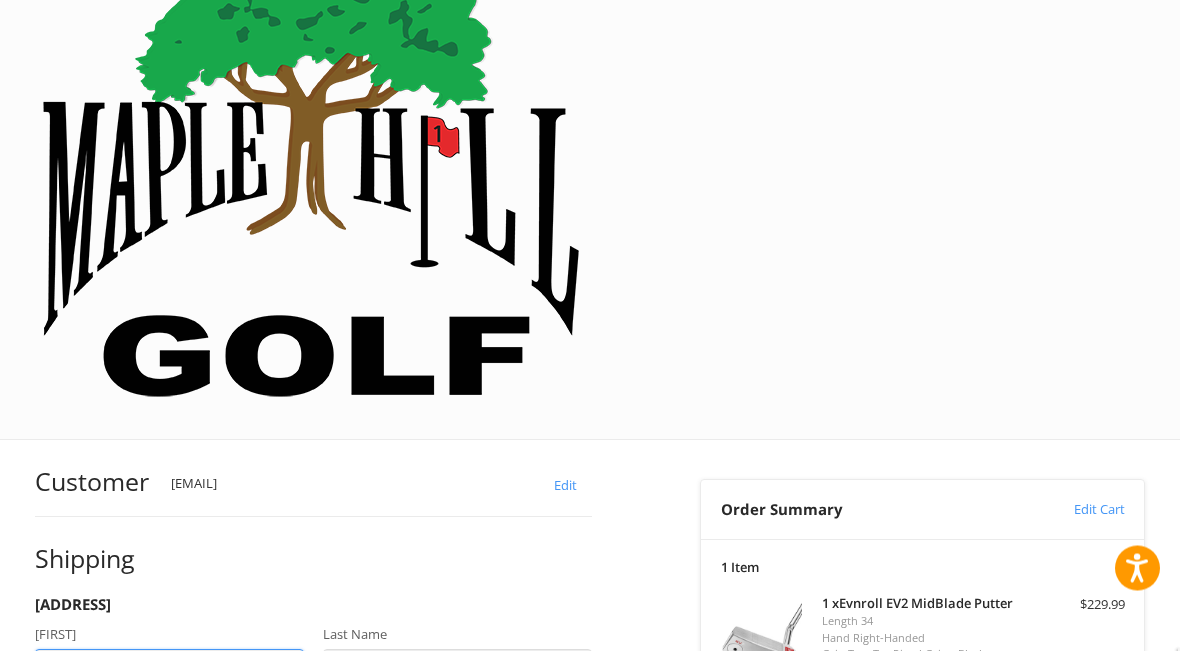 scroll, scrollTop: 106, scrollLeft: 0, axis: vertical 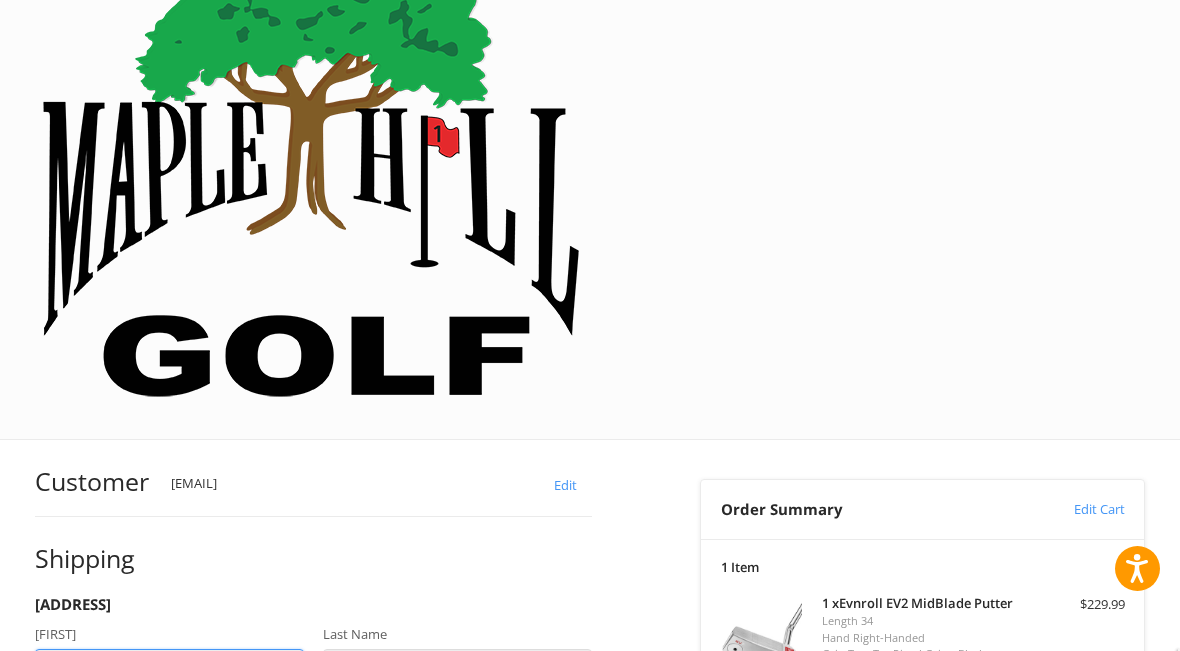 click on "******" at bounding box center (169, 671) 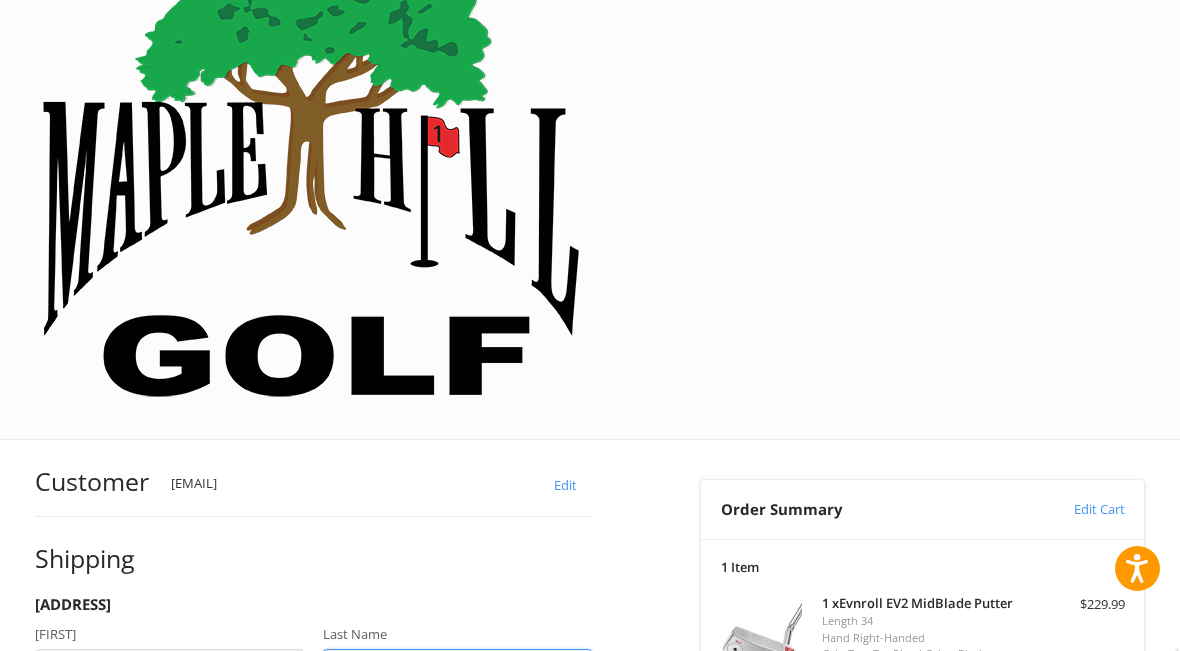 type on "*********" 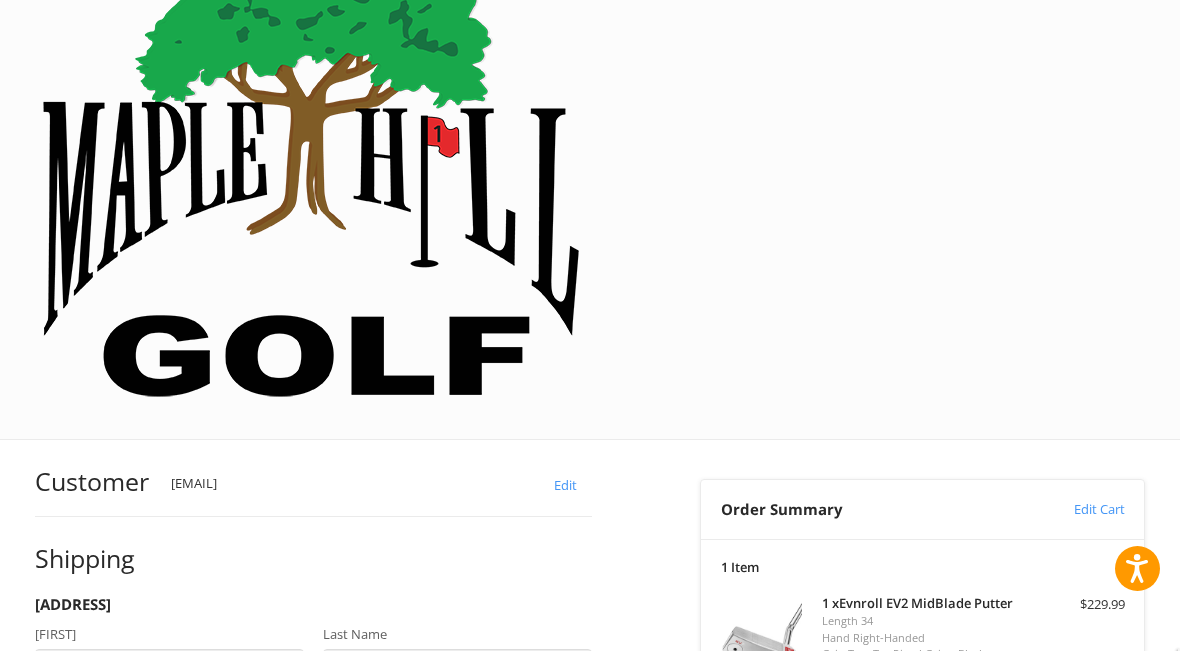 click at bounding box center (73, 834) 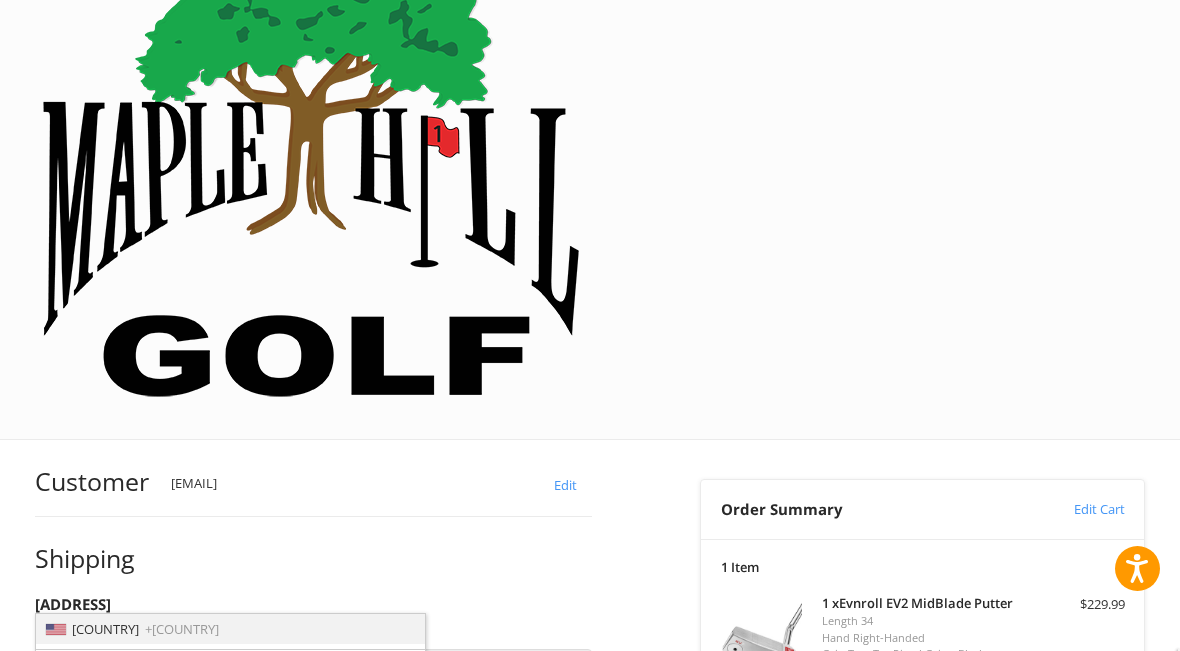 scroll, scrollTop: 0, scrollLeft: 0, axis: both 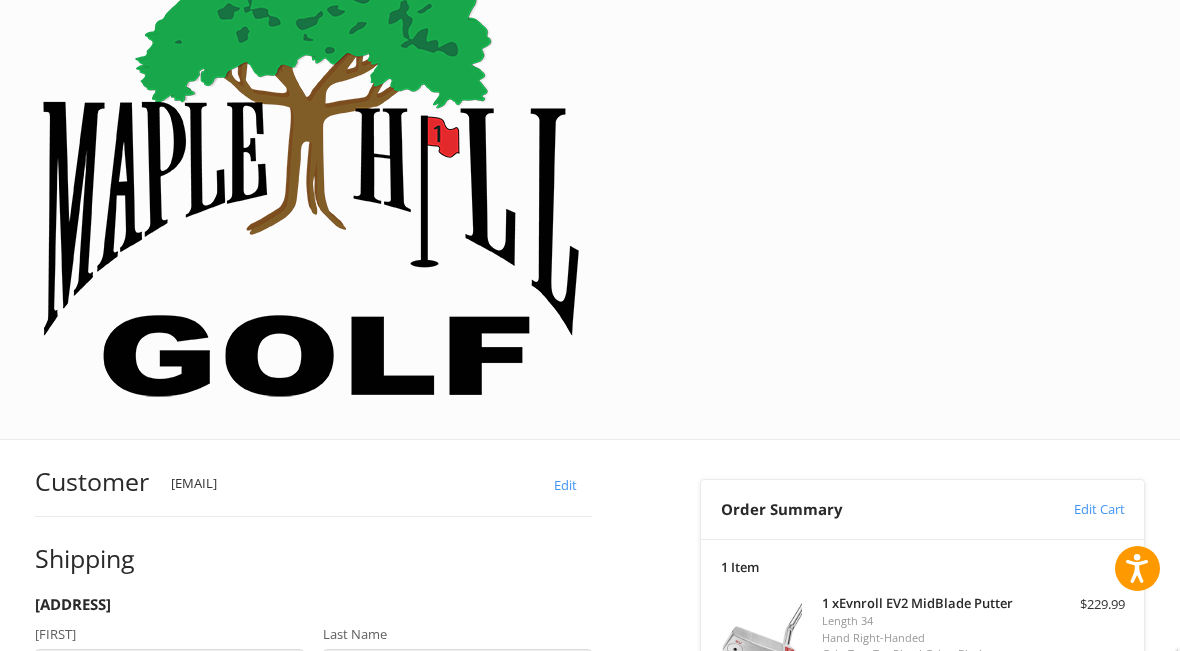 click on "Address" at bounding box center [314, 915] 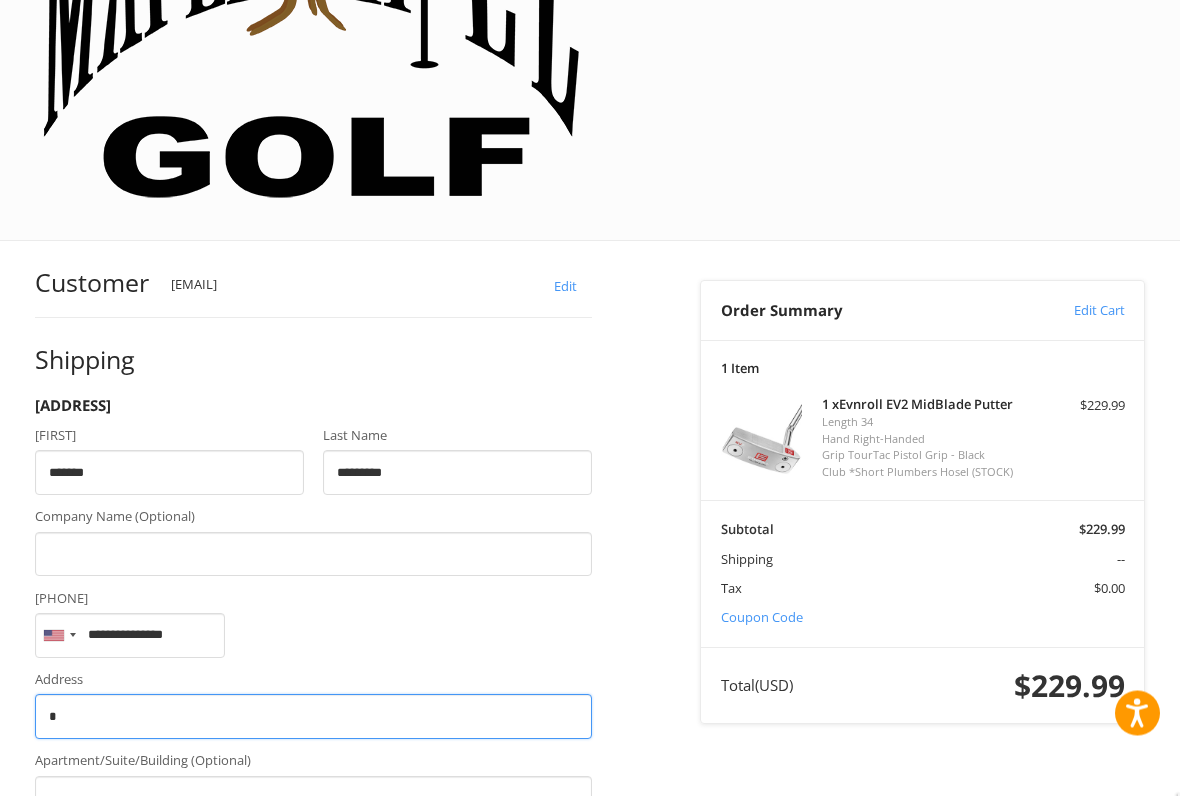 scroll, scrollTop: 305, scrollLeft: 0, axis: vertical 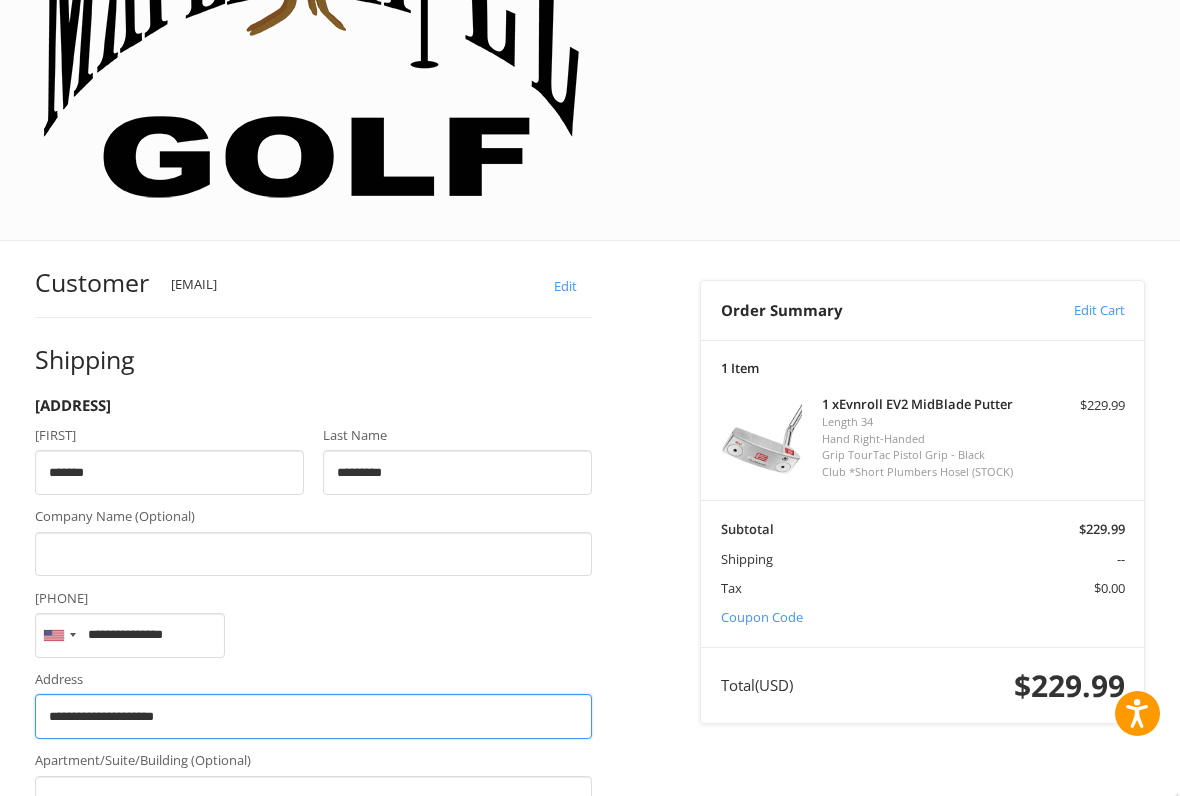 type on "**********" 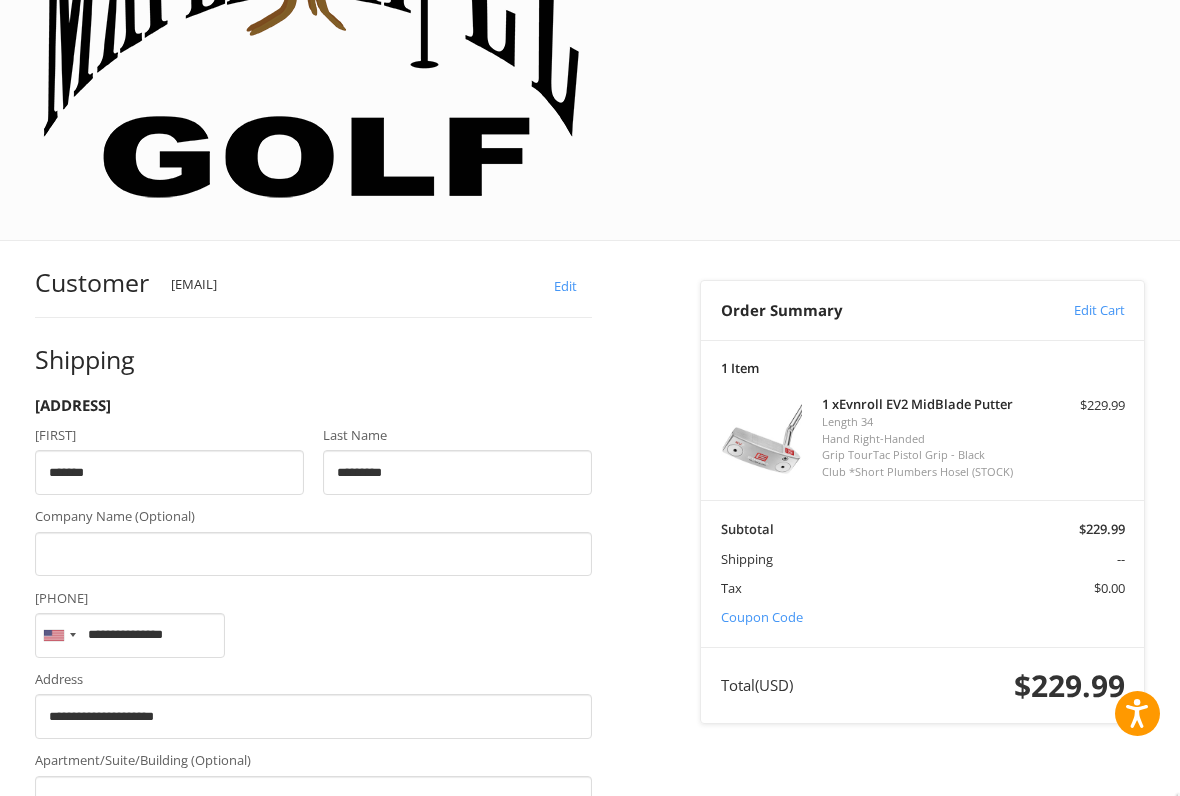 click on "City" at bounding box center (314, 879) 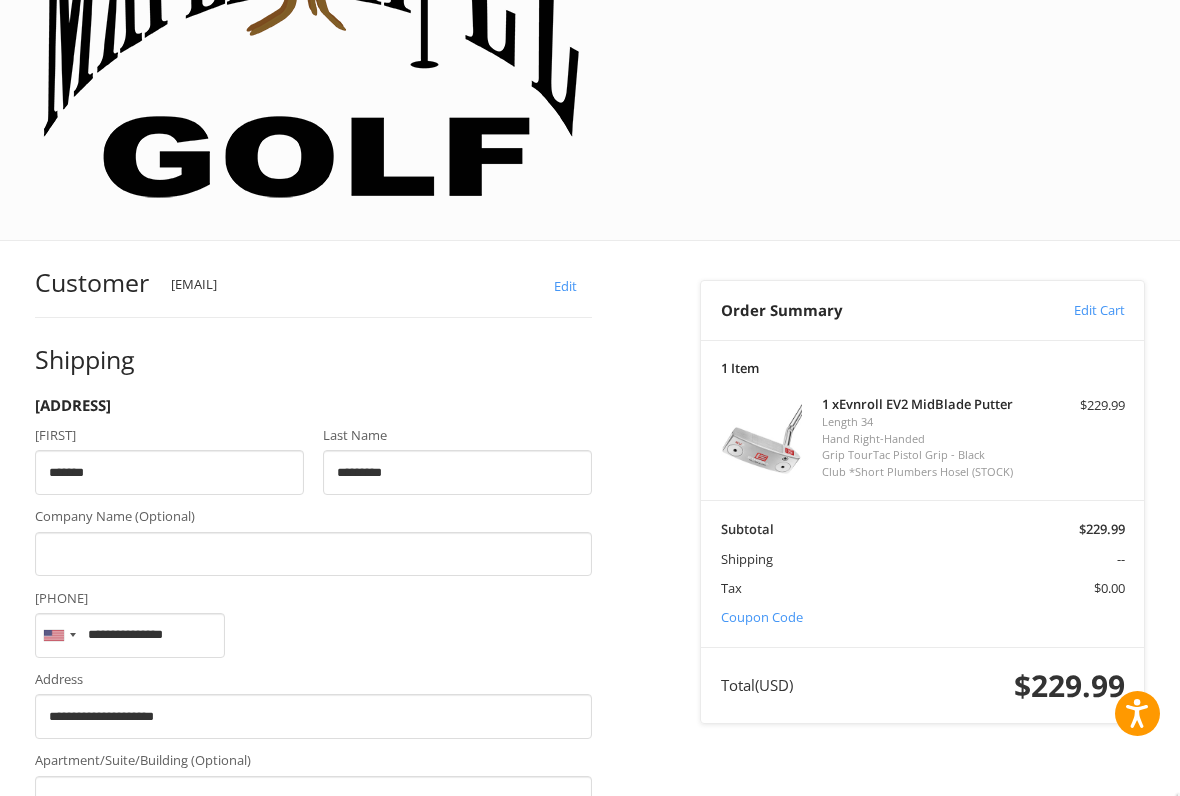 type on "**********" 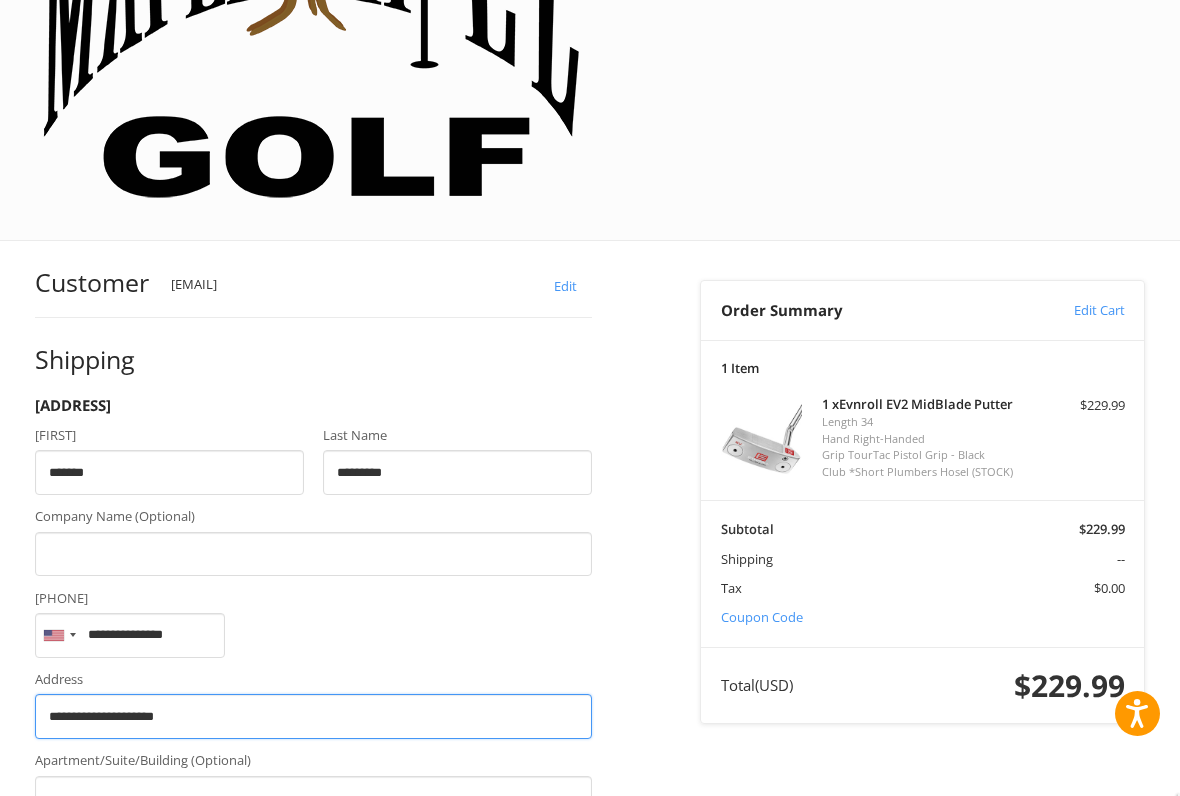 click on "**********" at bounding box center [314, 716] 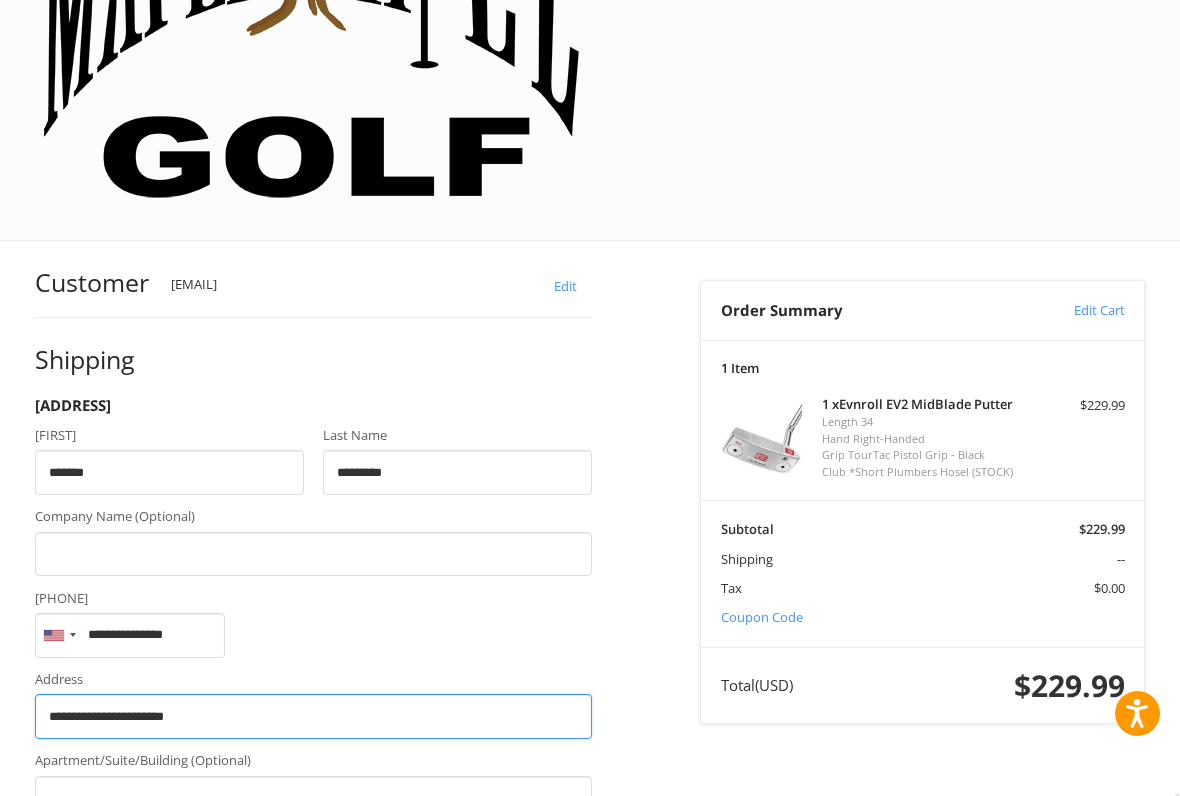 type on "**********" 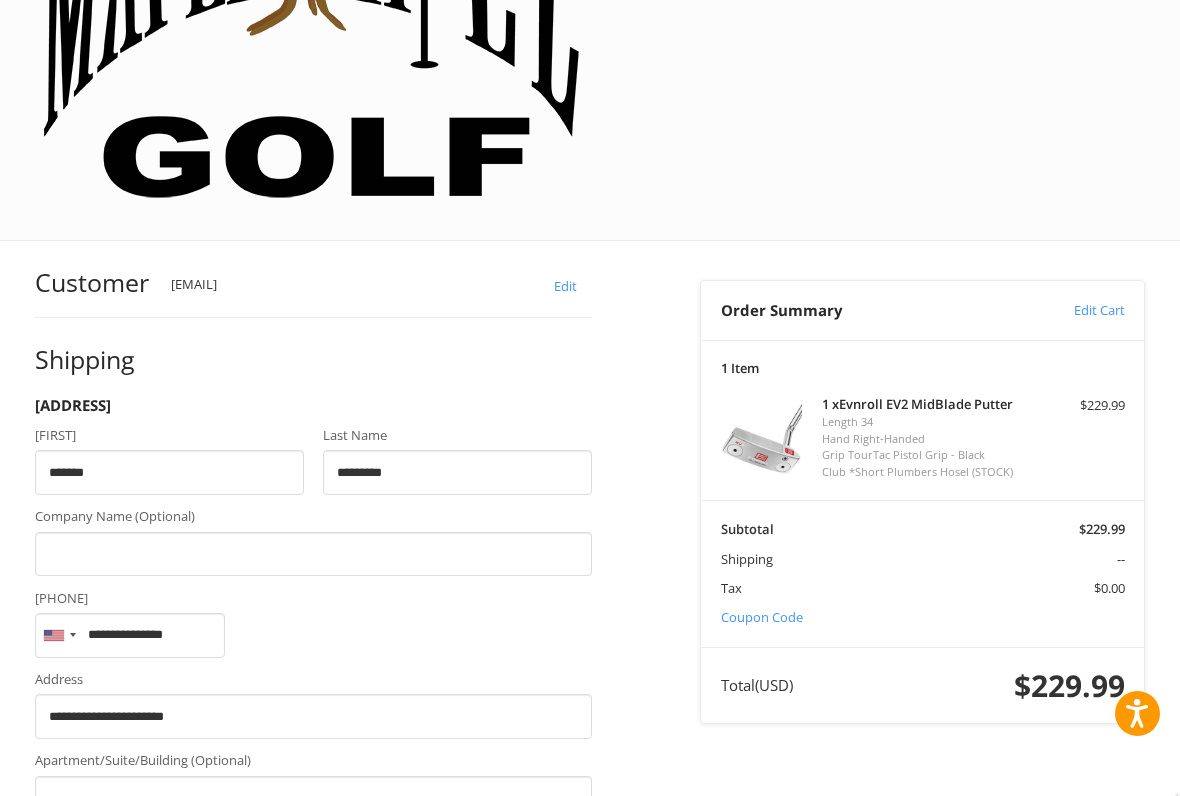 click on "**********" at bounding box center (314, 961) 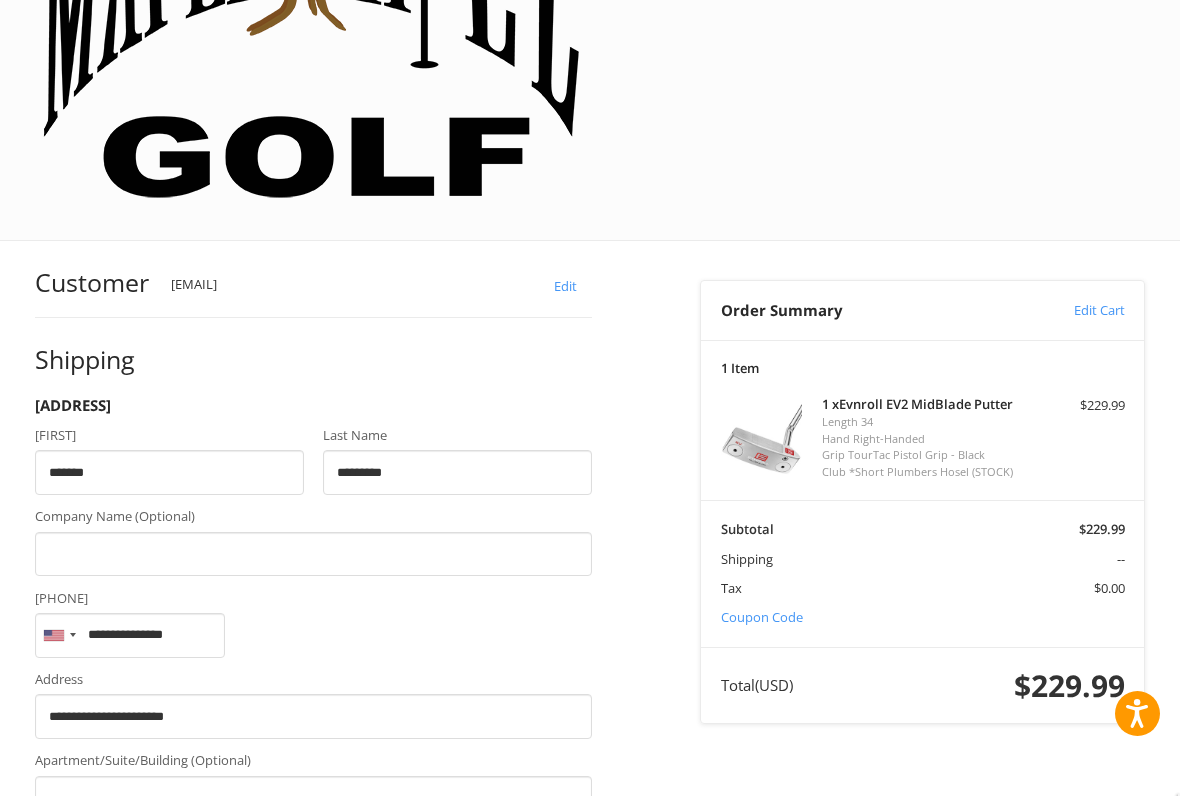 click on "**********" at bounding box center (198, 1042) 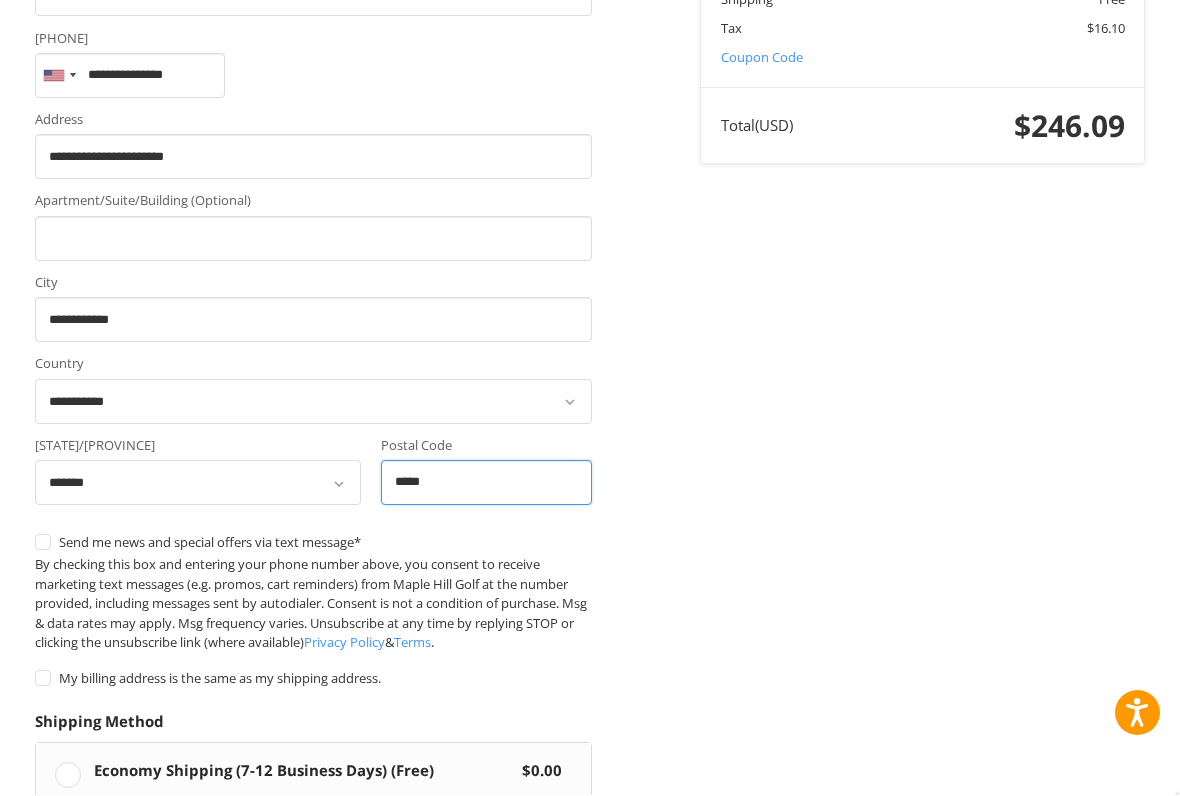 scroll, scrollTop: 865, scrollLeft: 0, axis: vertical 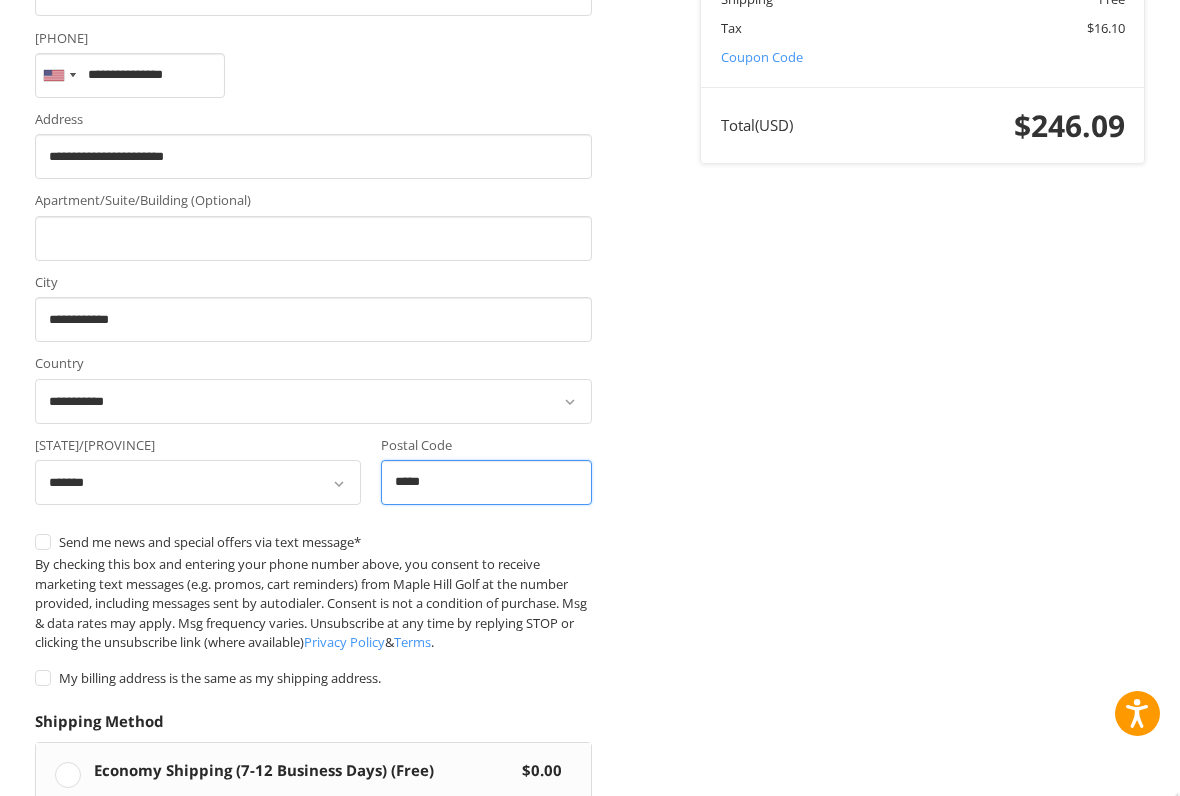 type on "*****" 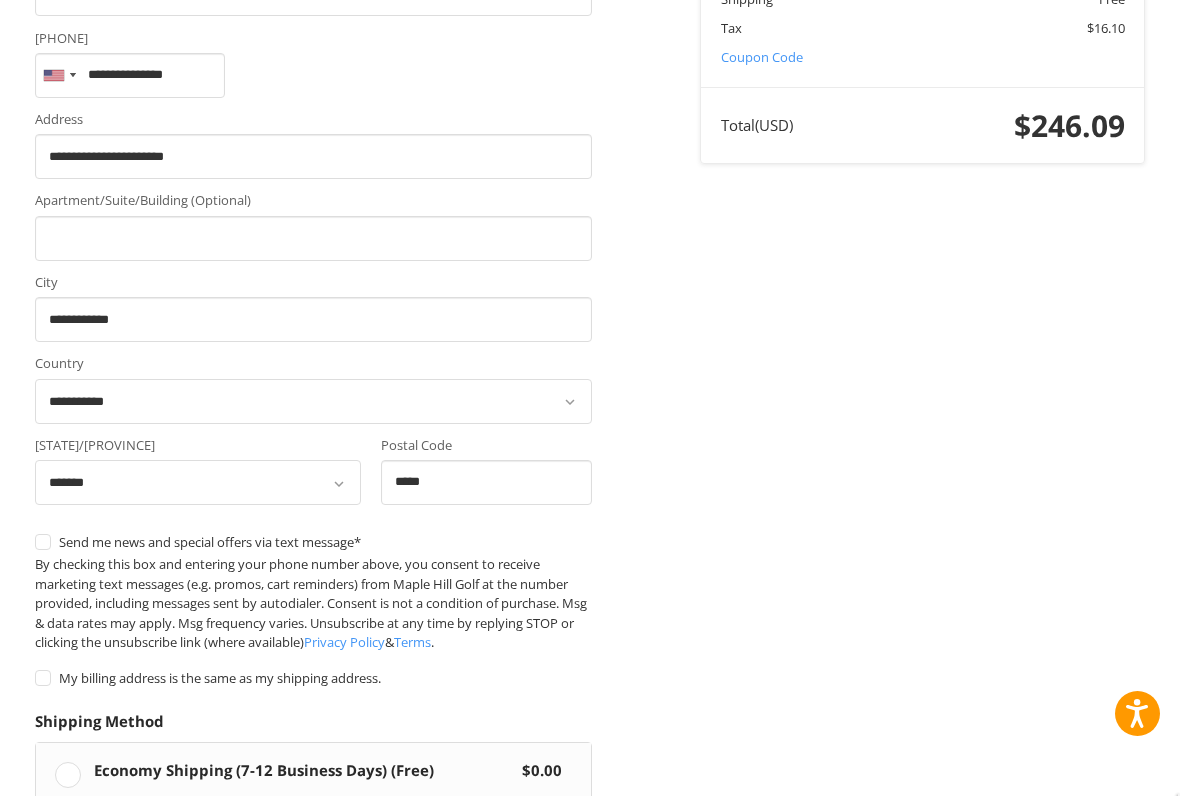 click on "Continue" at bounding box center (98, 974) 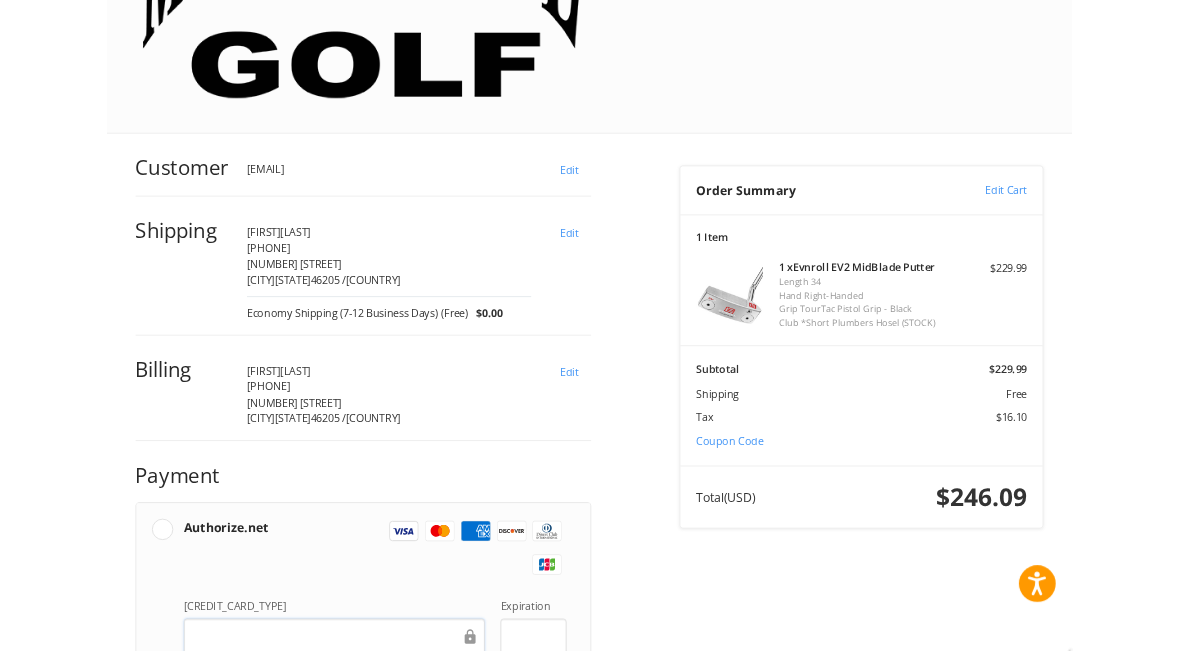 scroll, scrollTop: 447, scrollLeft: 0, axis: vertical 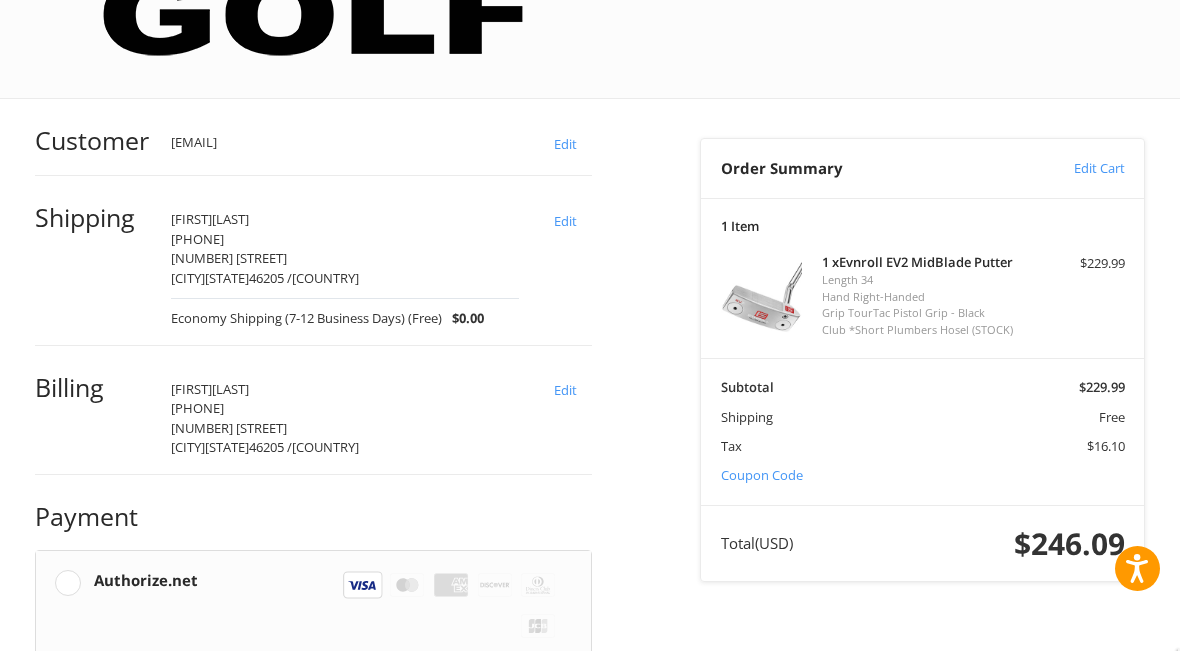 click at bounding box center (278, 799) 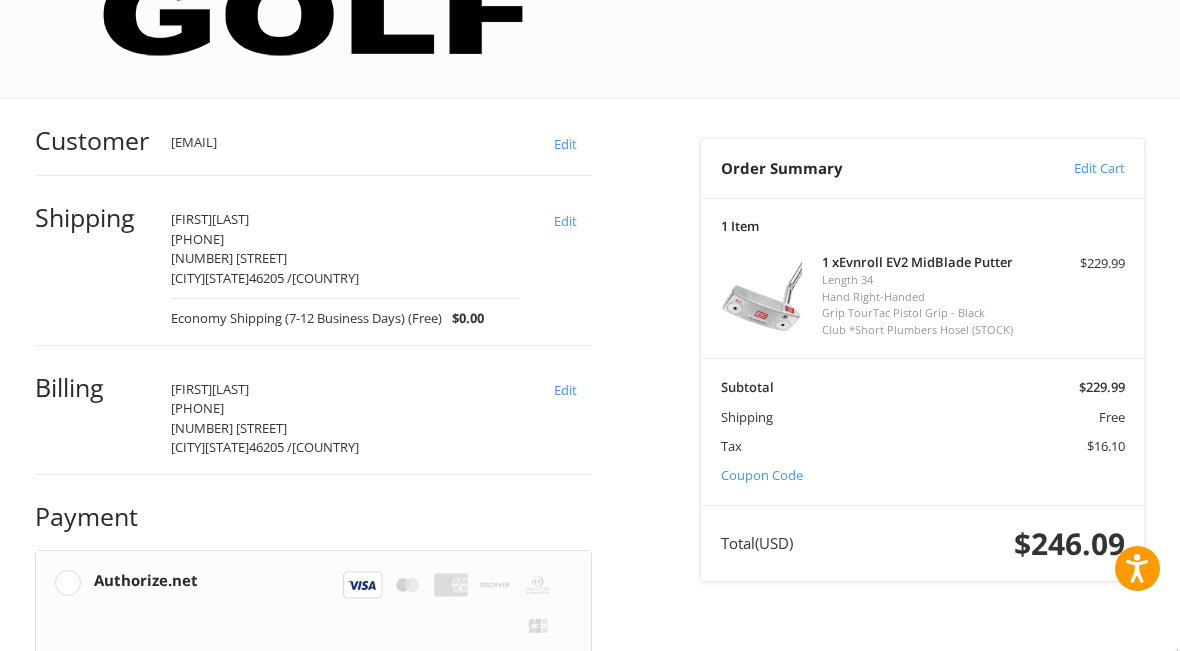 click at bounding box center [521, 799] 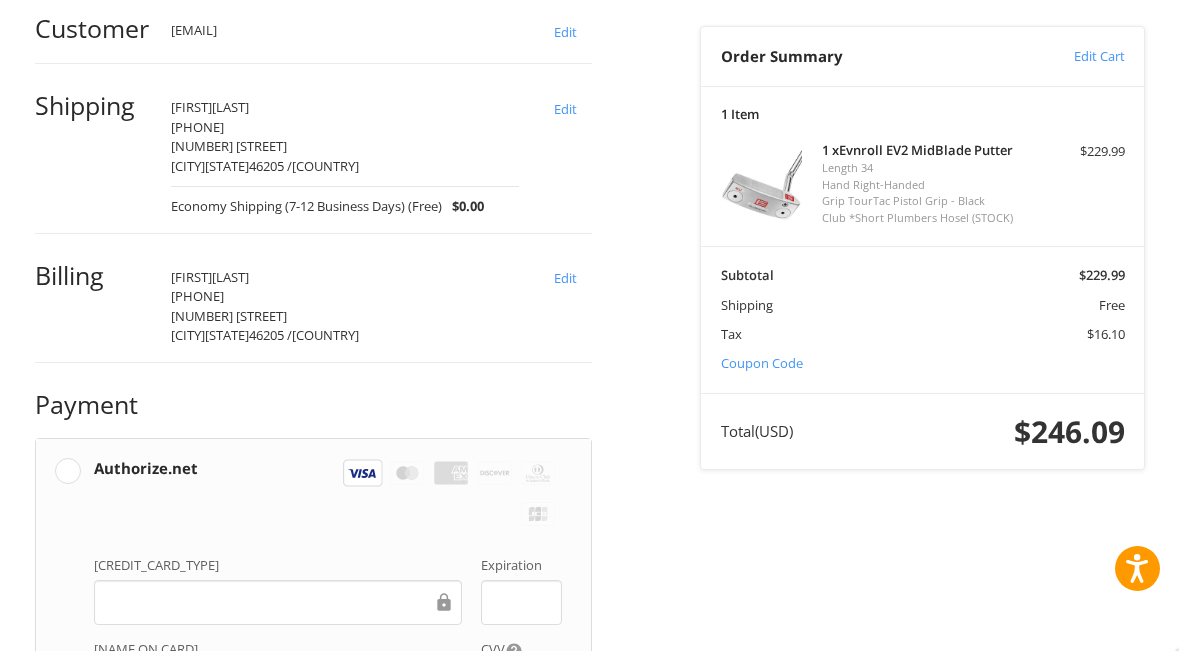 scroll, scrollTop: 578, scrollLeft: 0, axis: vertical 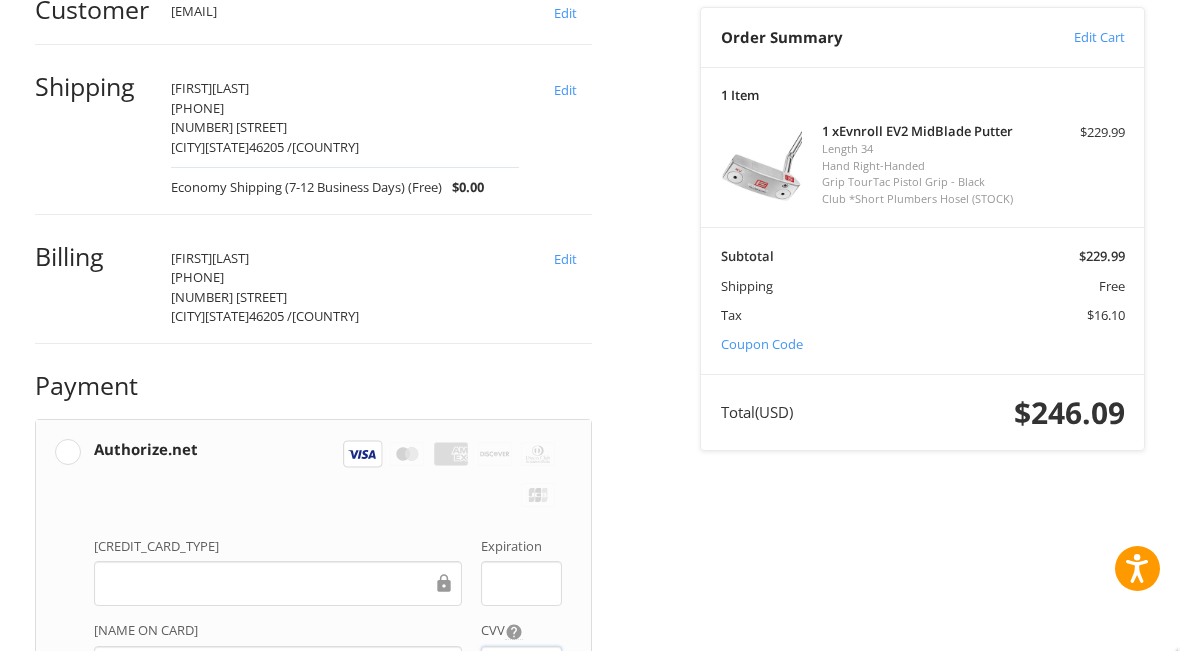 click on "Coupon Code" at bounding box center (76, 924) 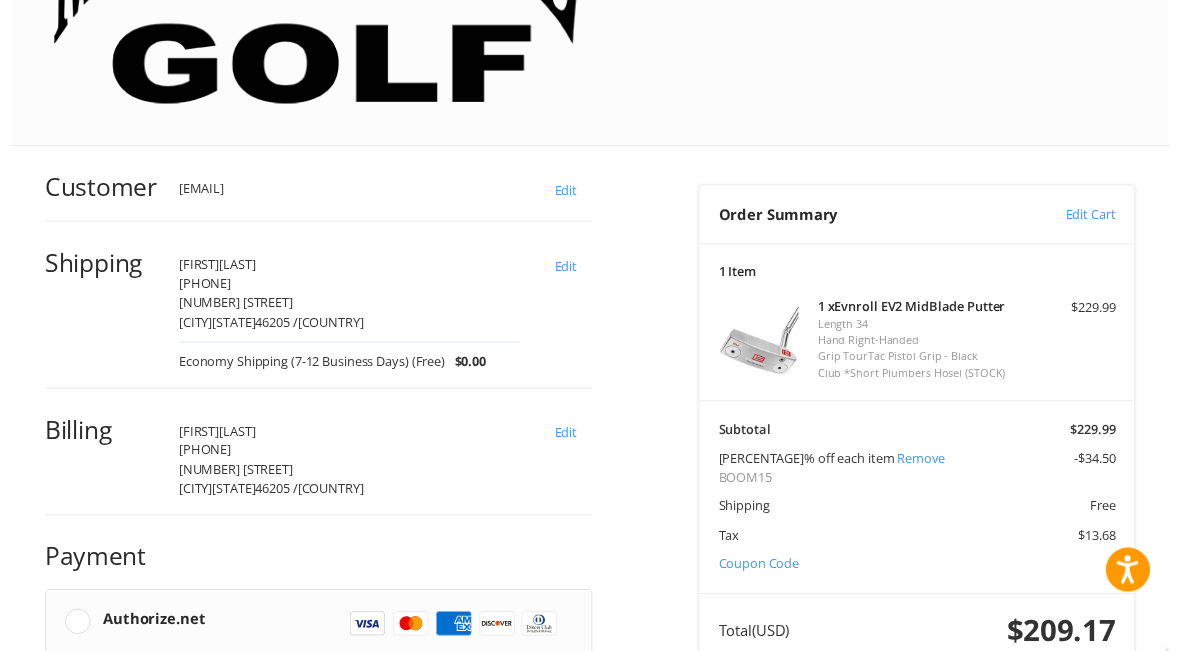 scroll, scrollTop: 461, scrollLeft: 0, axis: vertical 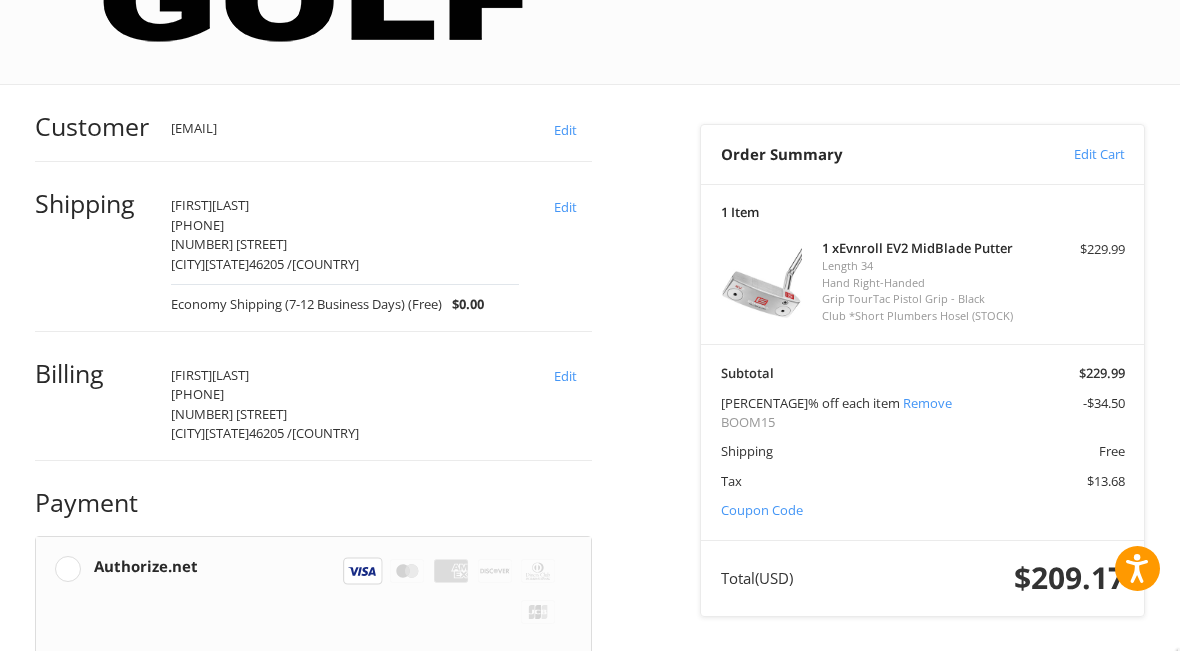 click at bounding box center [278, 785] 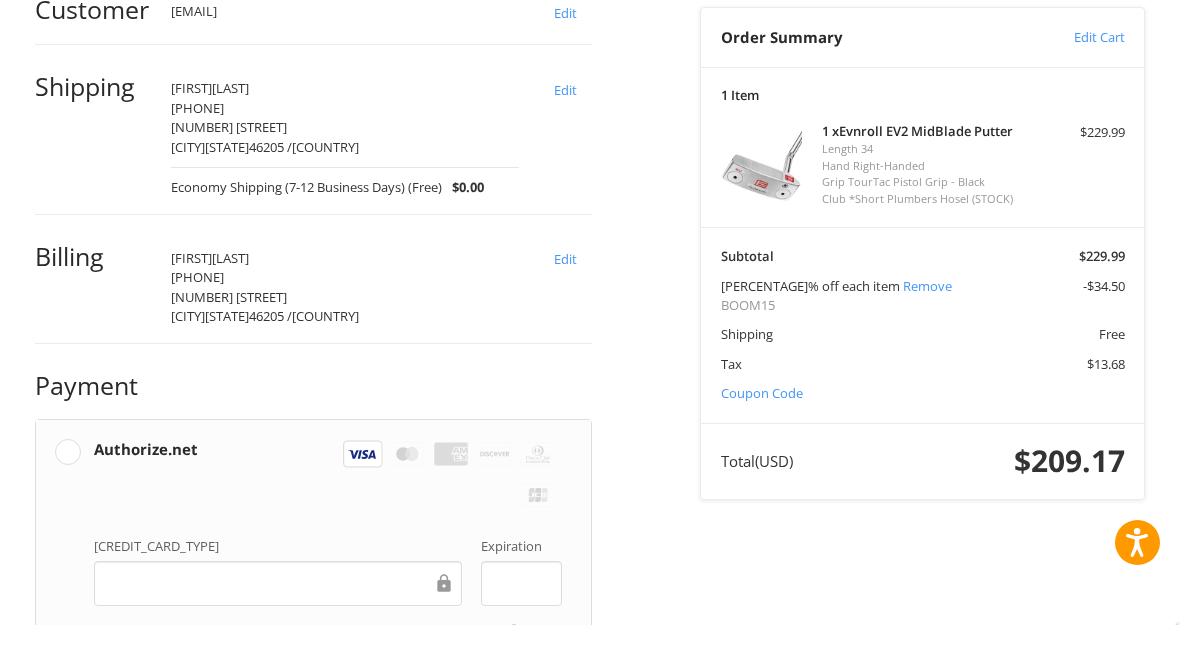 scroll, scrollTop: 578, scrollLeft: 0, axis: vertical 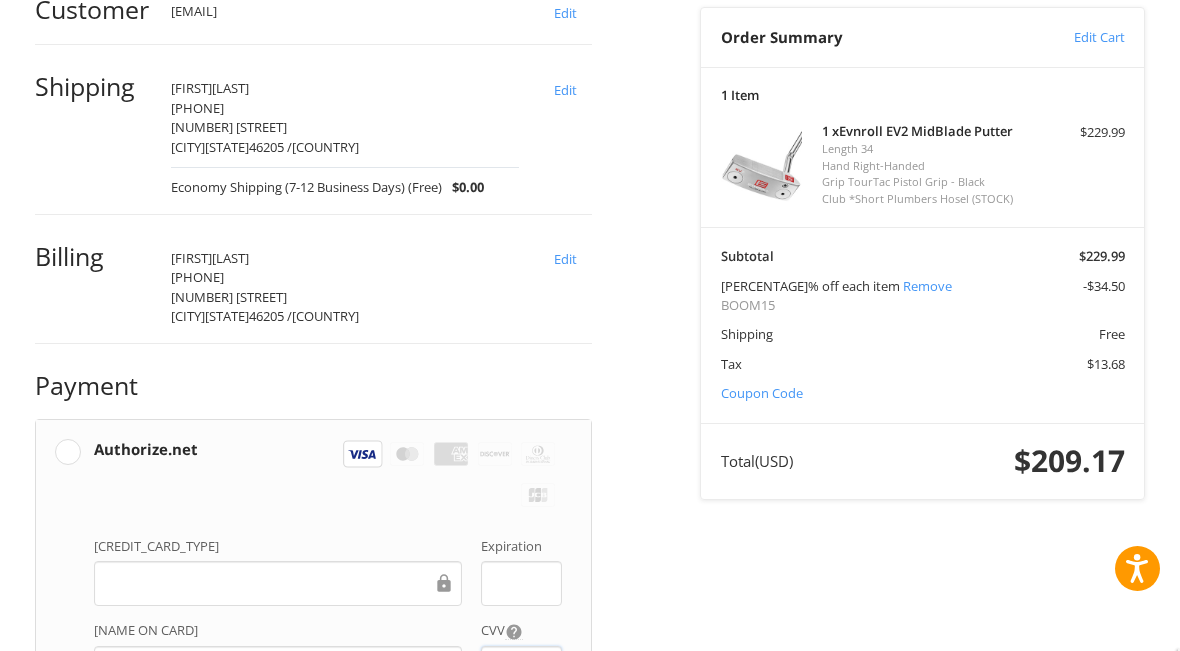click on "Place Order" at bounding box center (314, 987) 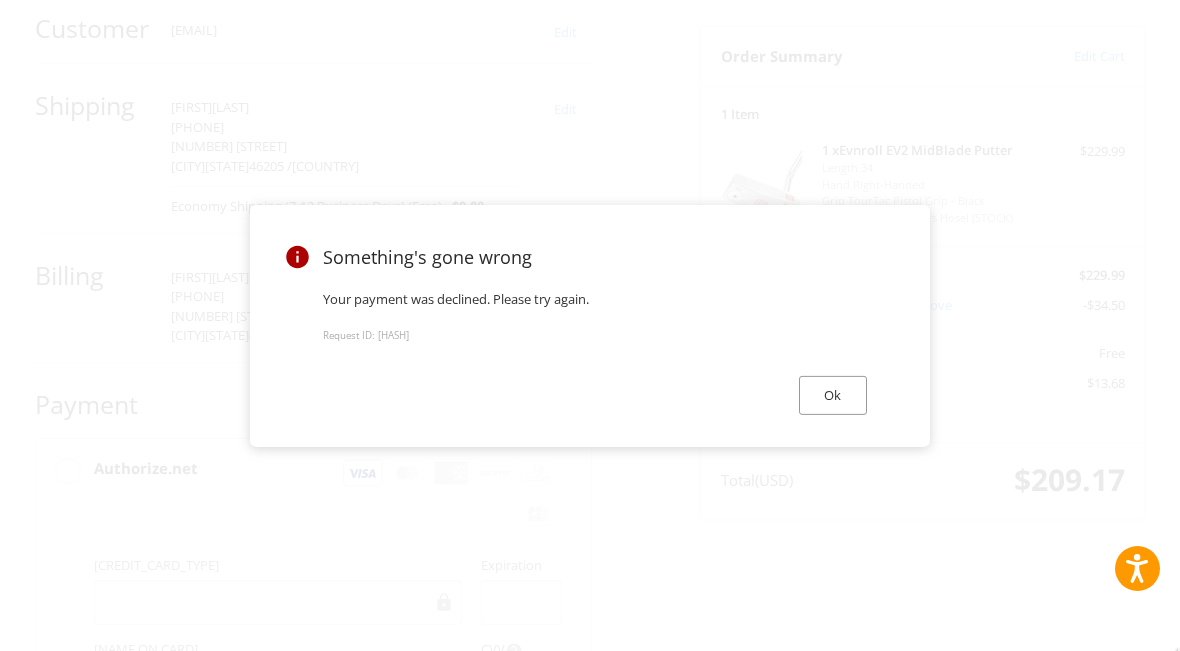 click on "Ok" at bounding box center [833, 395] 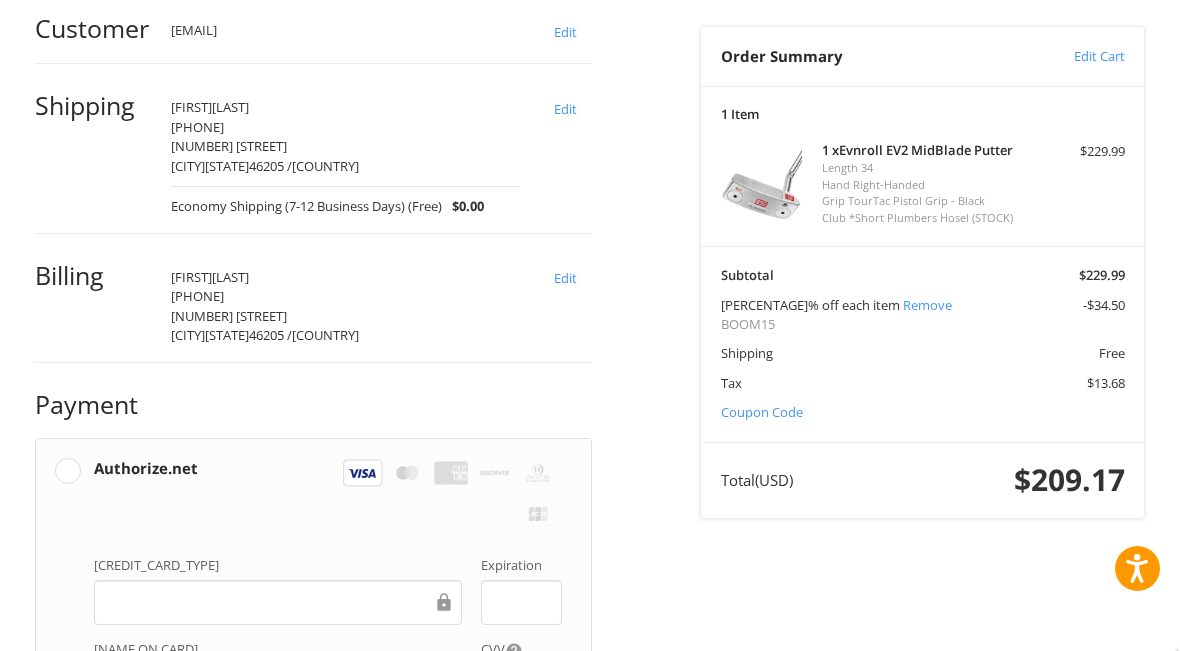 click on "Place Order" at bounding box center (314, 1006) 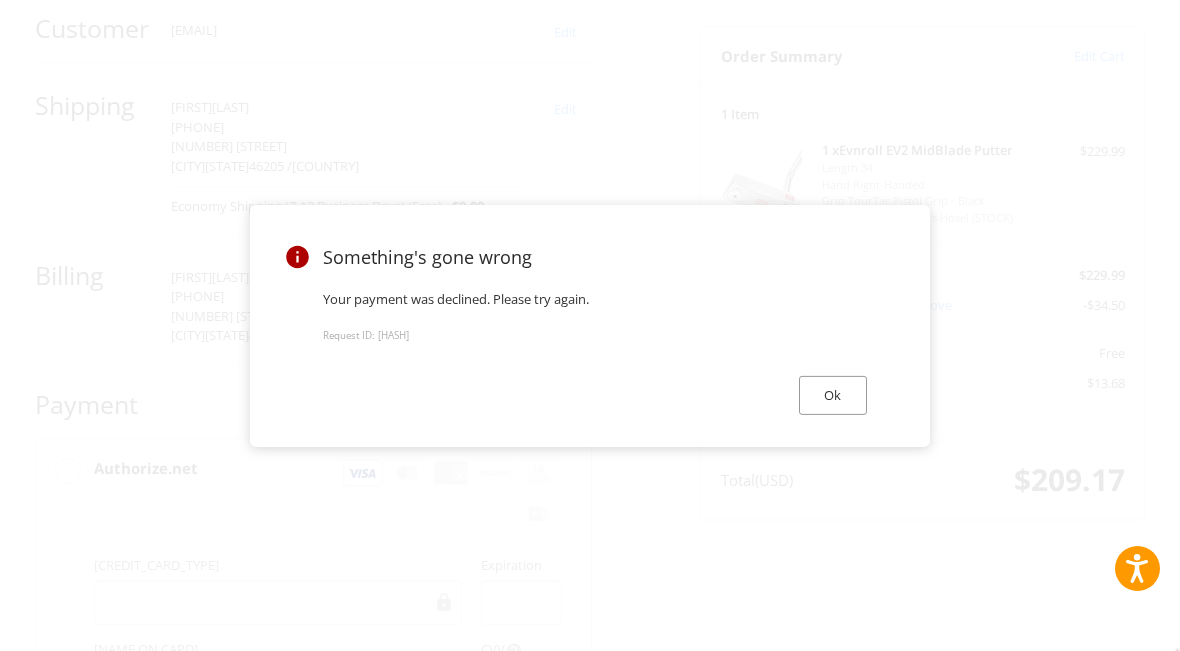 click on "Ok" at bounding box center (833, 395) 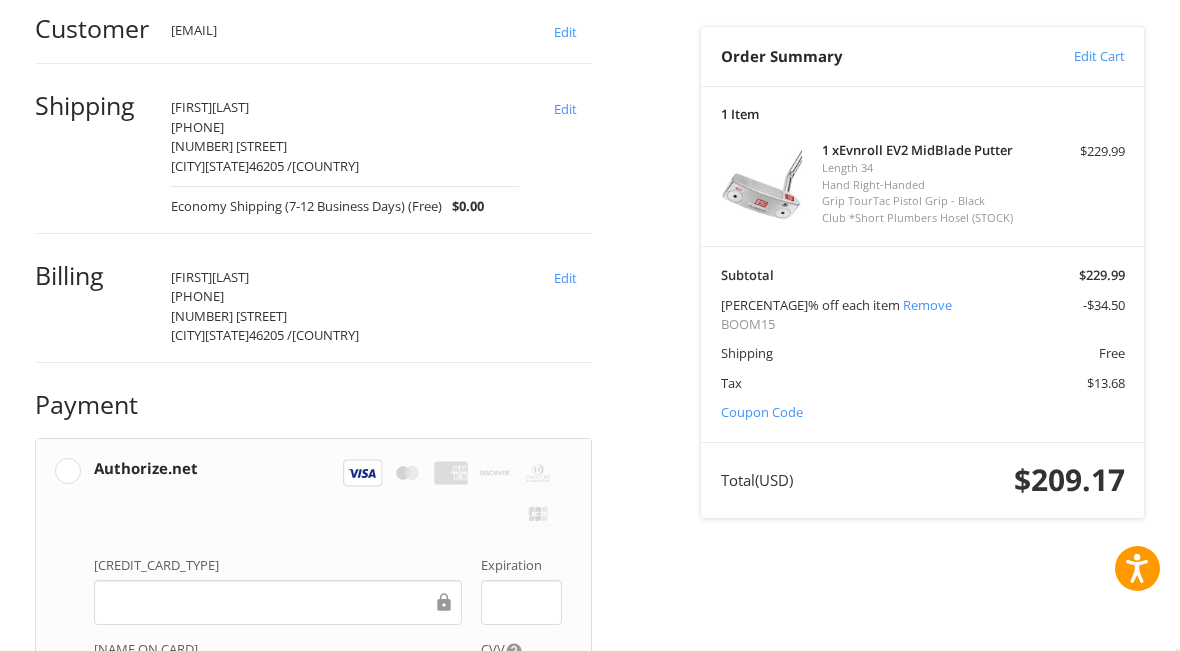click at bounding box center [514, 650] 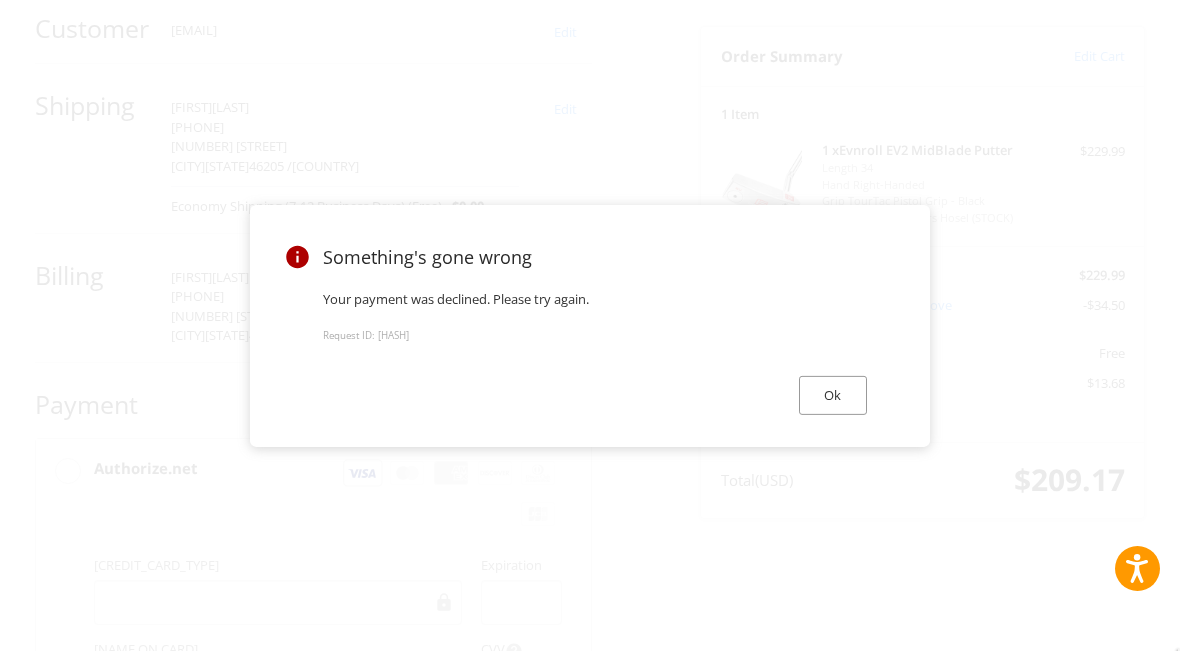click on "Ok" at bounding box center [833, 395] 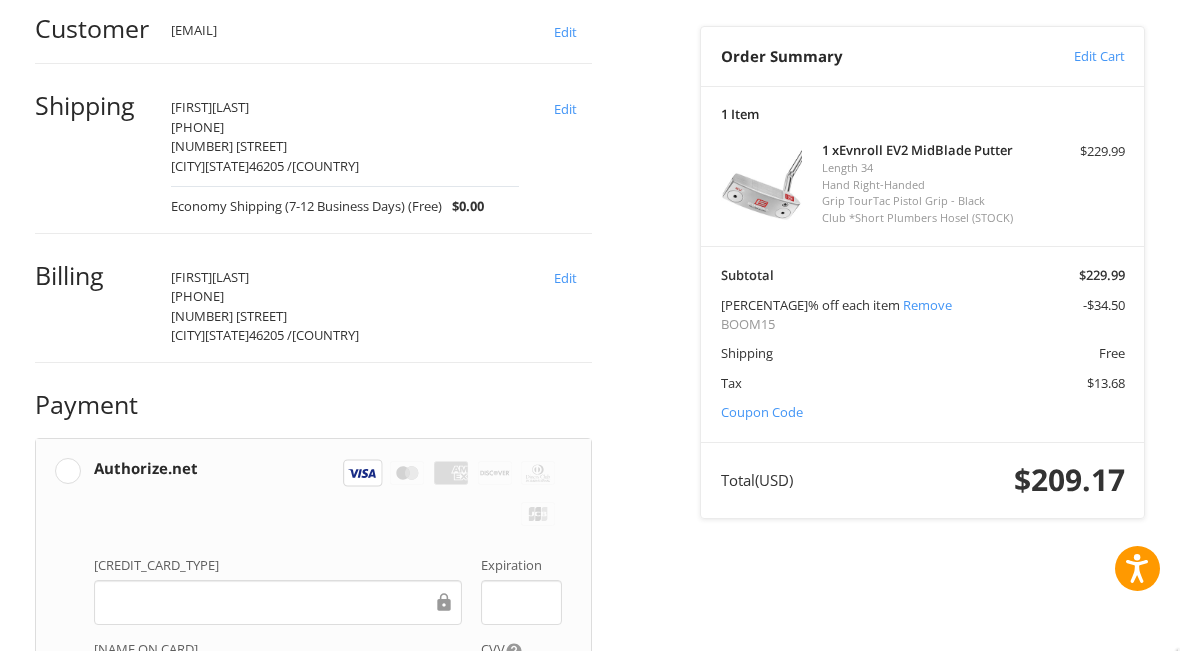 click on "Place Order" at bounding box center (314, 1006) 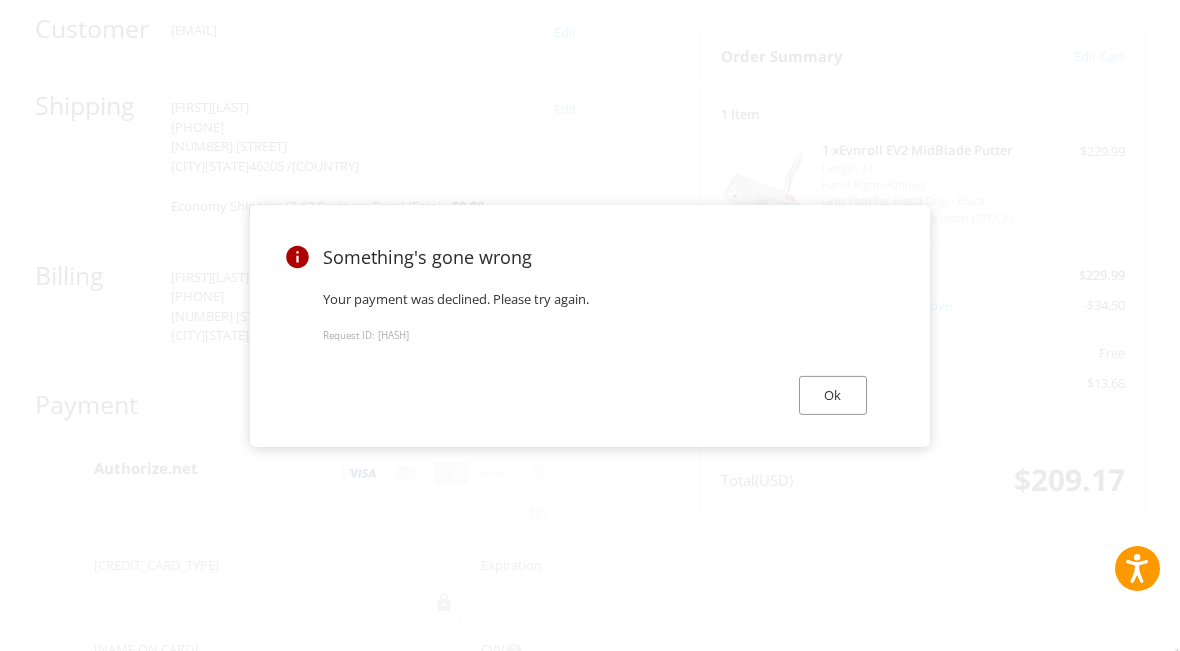 click on "Ok" at bounding box center (833, 395) 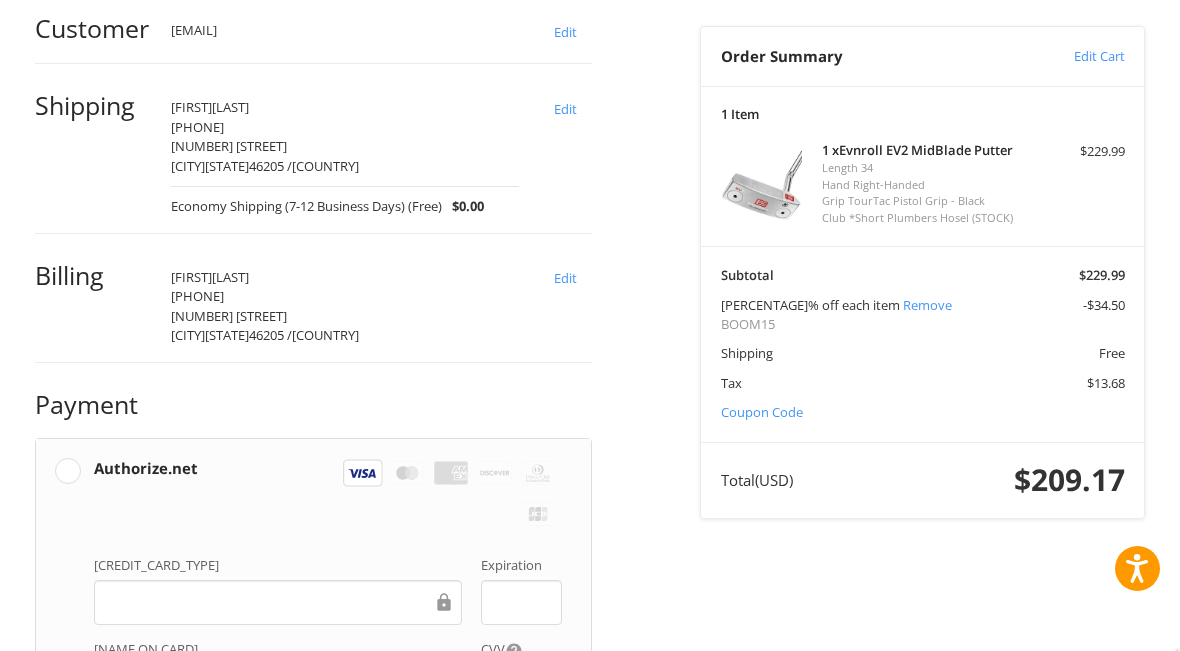 click on "Place Order" at bounding box center (314, 1006) 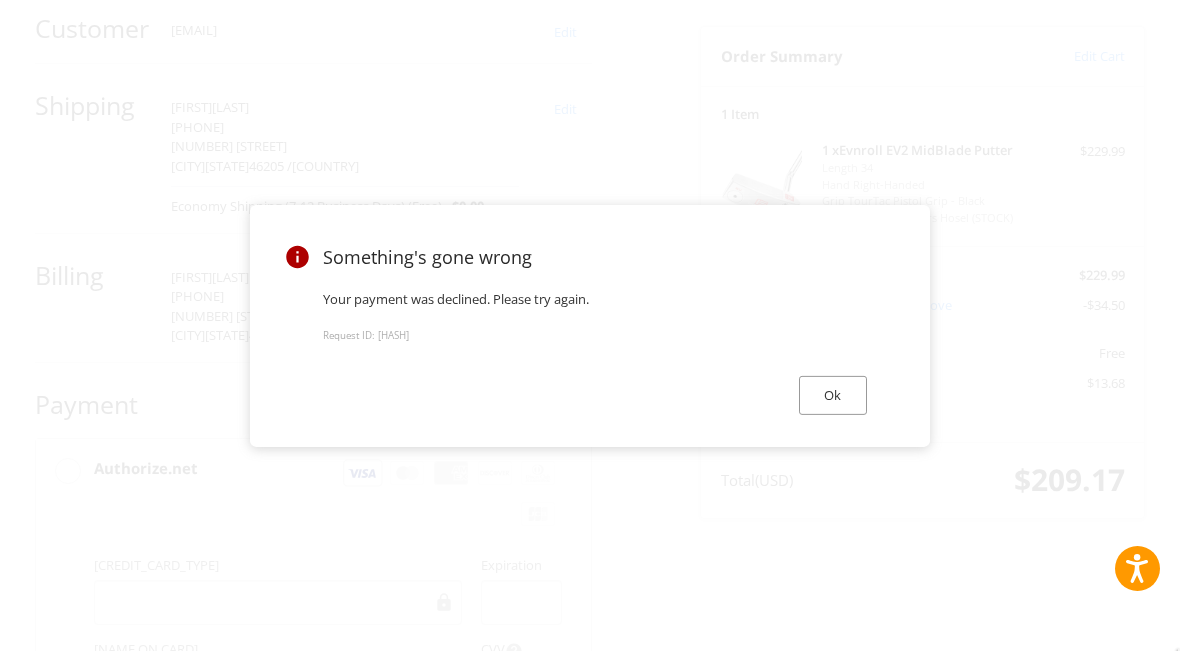 click on "Ok" at bounding box center (833, 395) 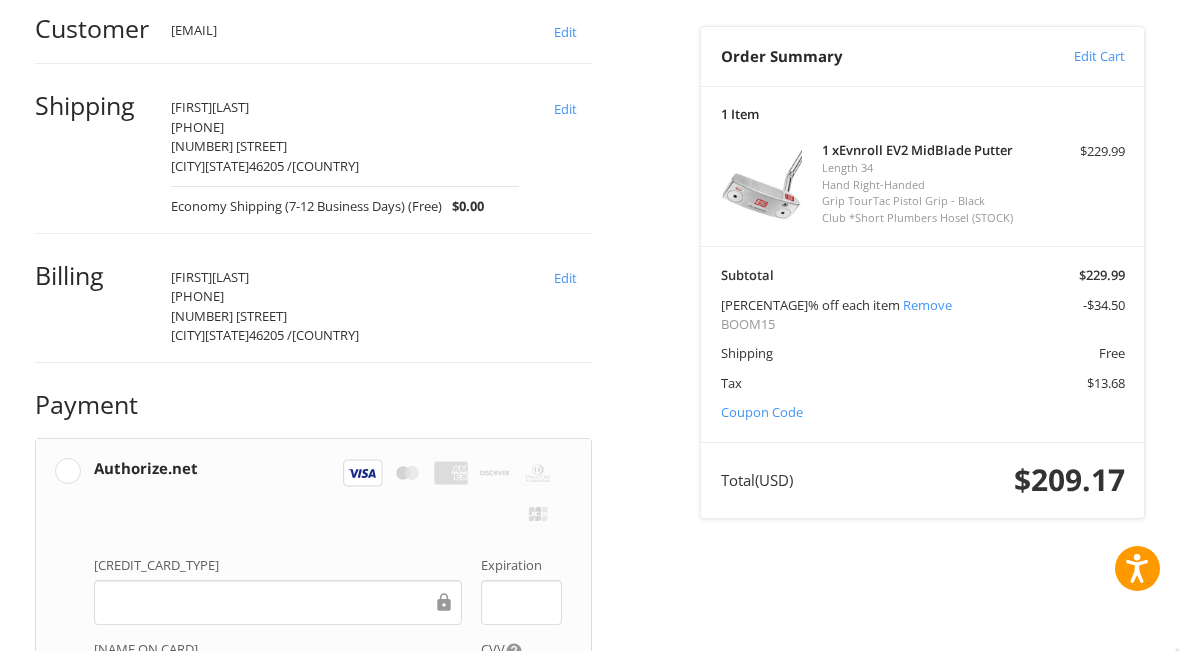 click at bounding box center [521, 687] 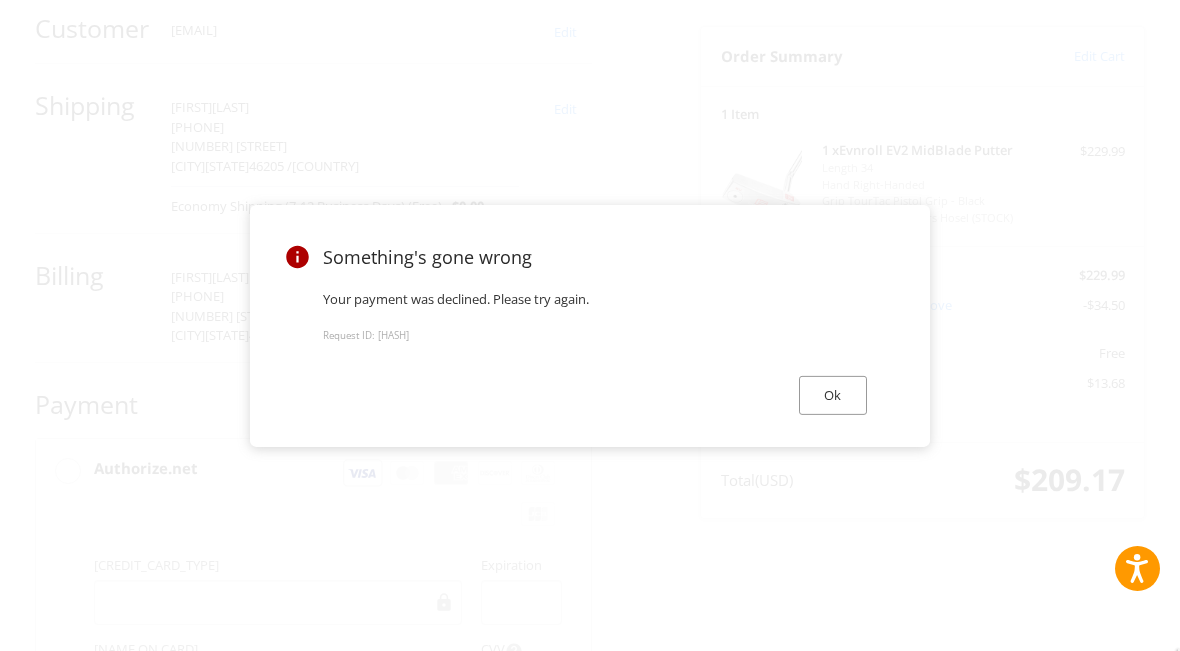 click on "Ok" at bounding box center [833, 395] 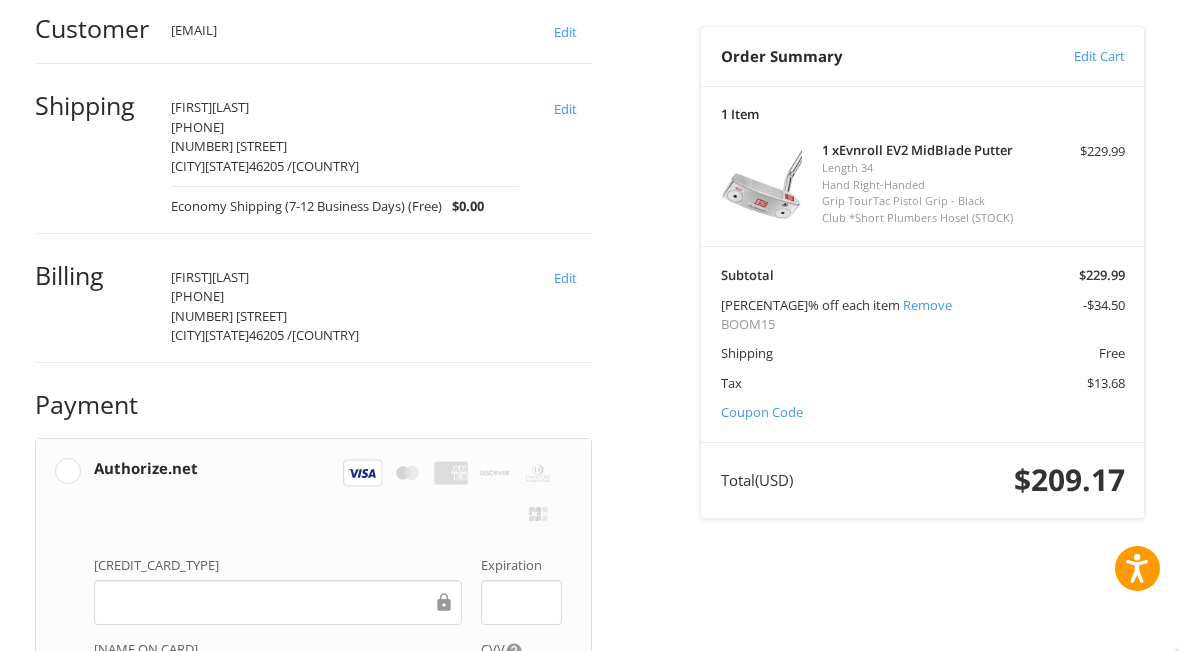 click on "Place Order" at bounding box center (314, 1006) 